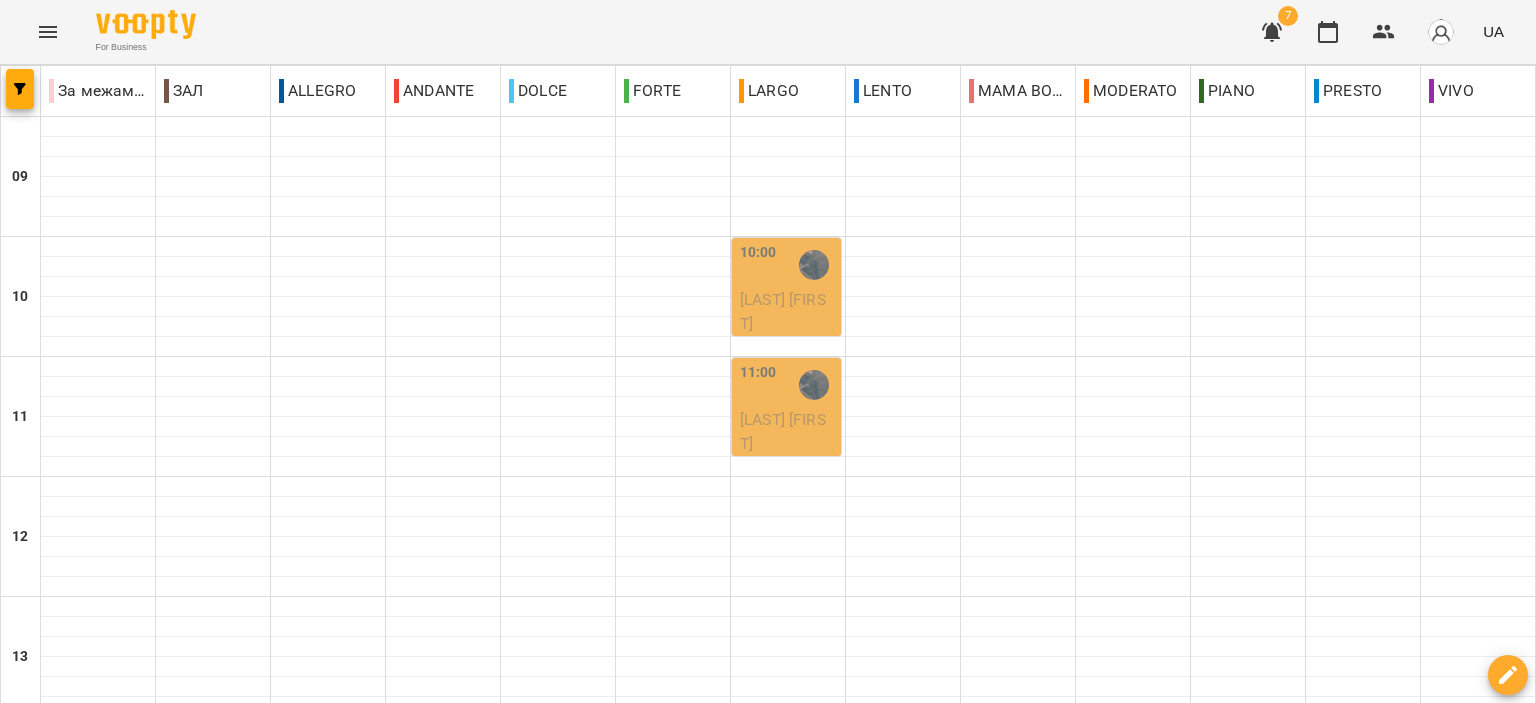 scroll, scrollTop: 0, scrollLeft: 0, axis: both 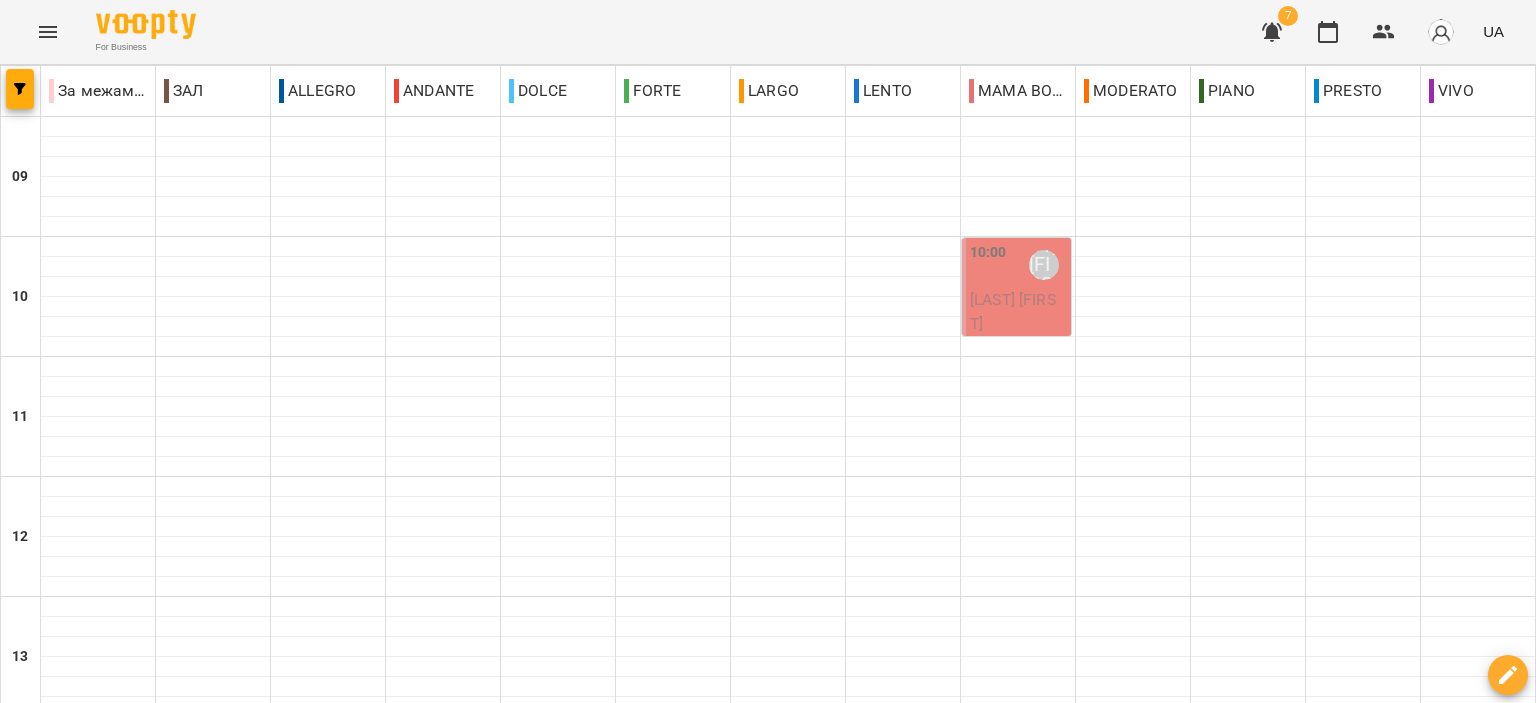 click on "пт" at bounding box center (890, 1583) 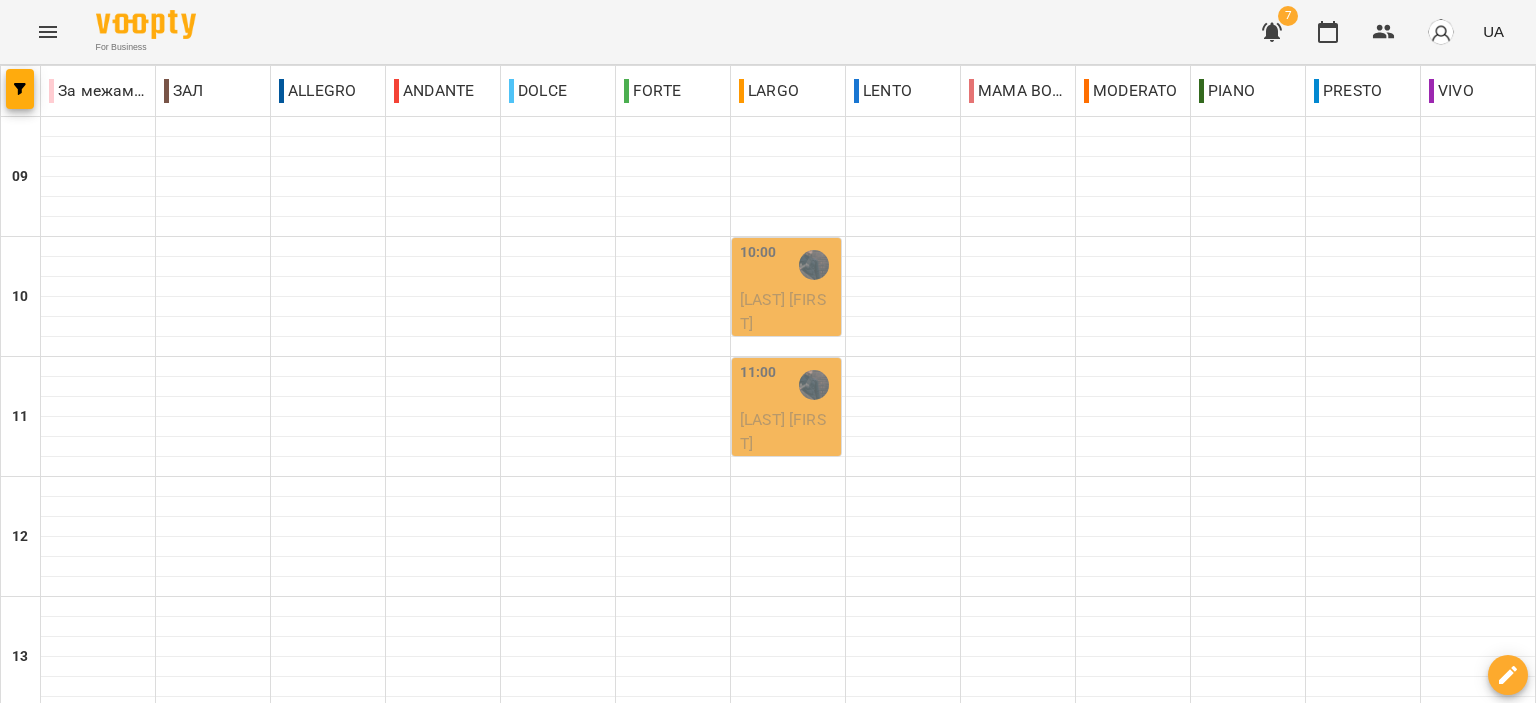 scroll, scrollTop: 0, scrollLeft: 0, axis: both 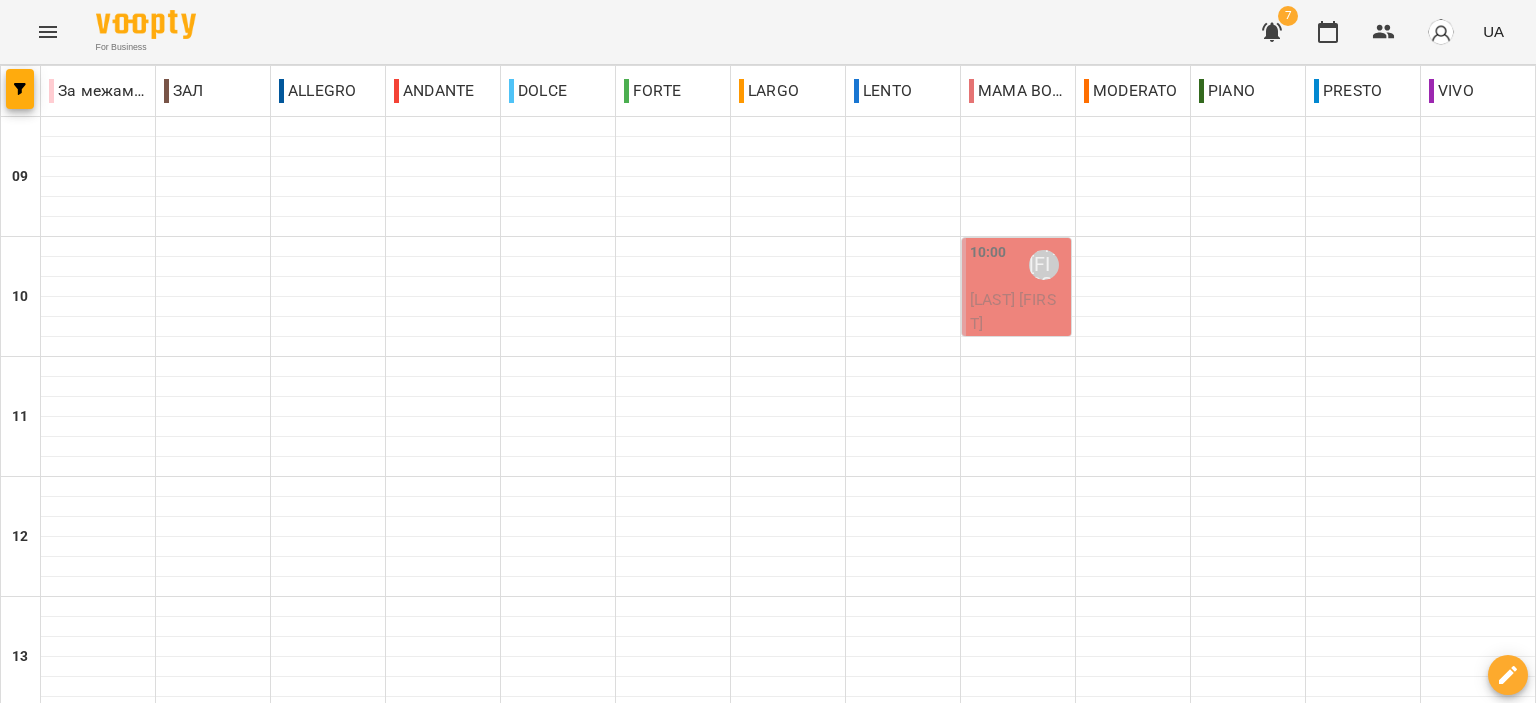 click on "пт" at bounding box center [890, 1583] 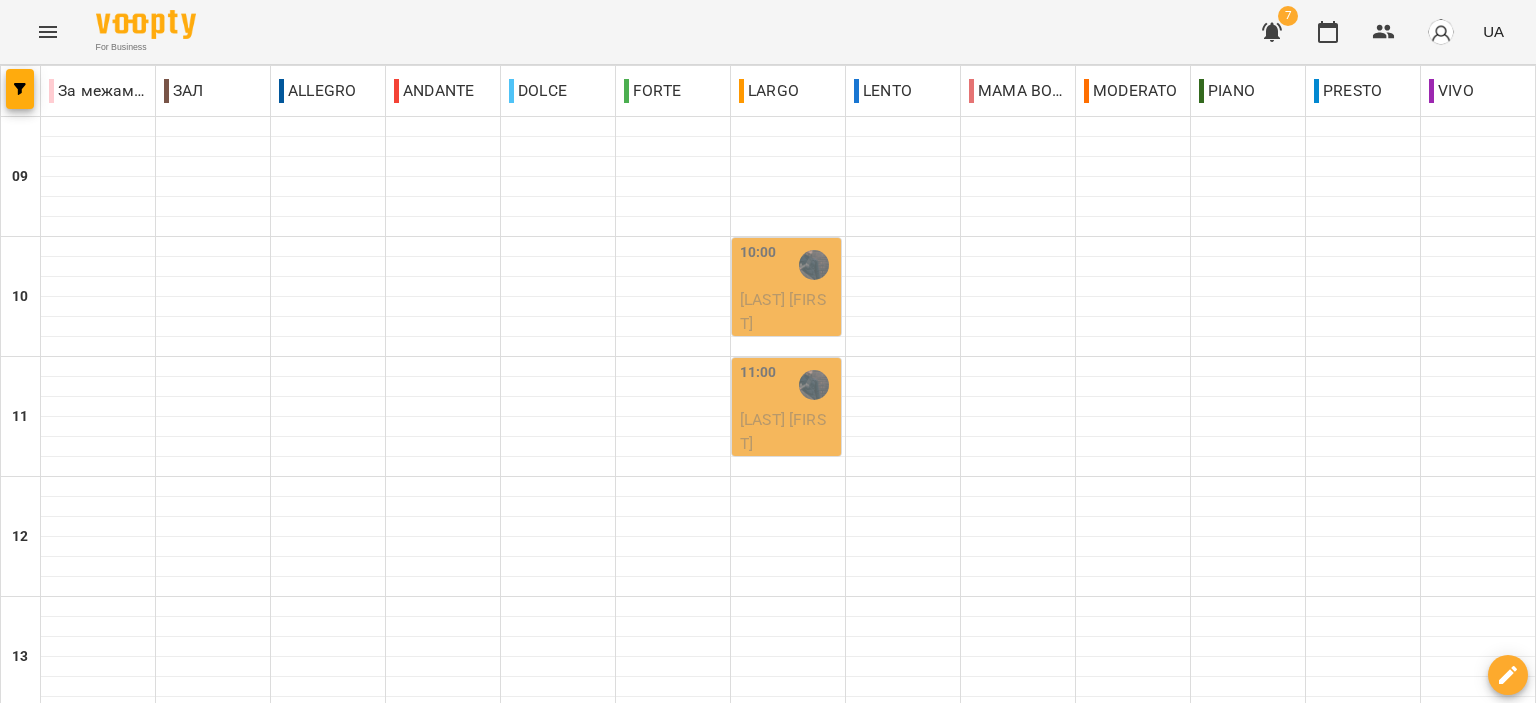 scroll, scrollTop: 0, scrollLeft: 0, axis: both 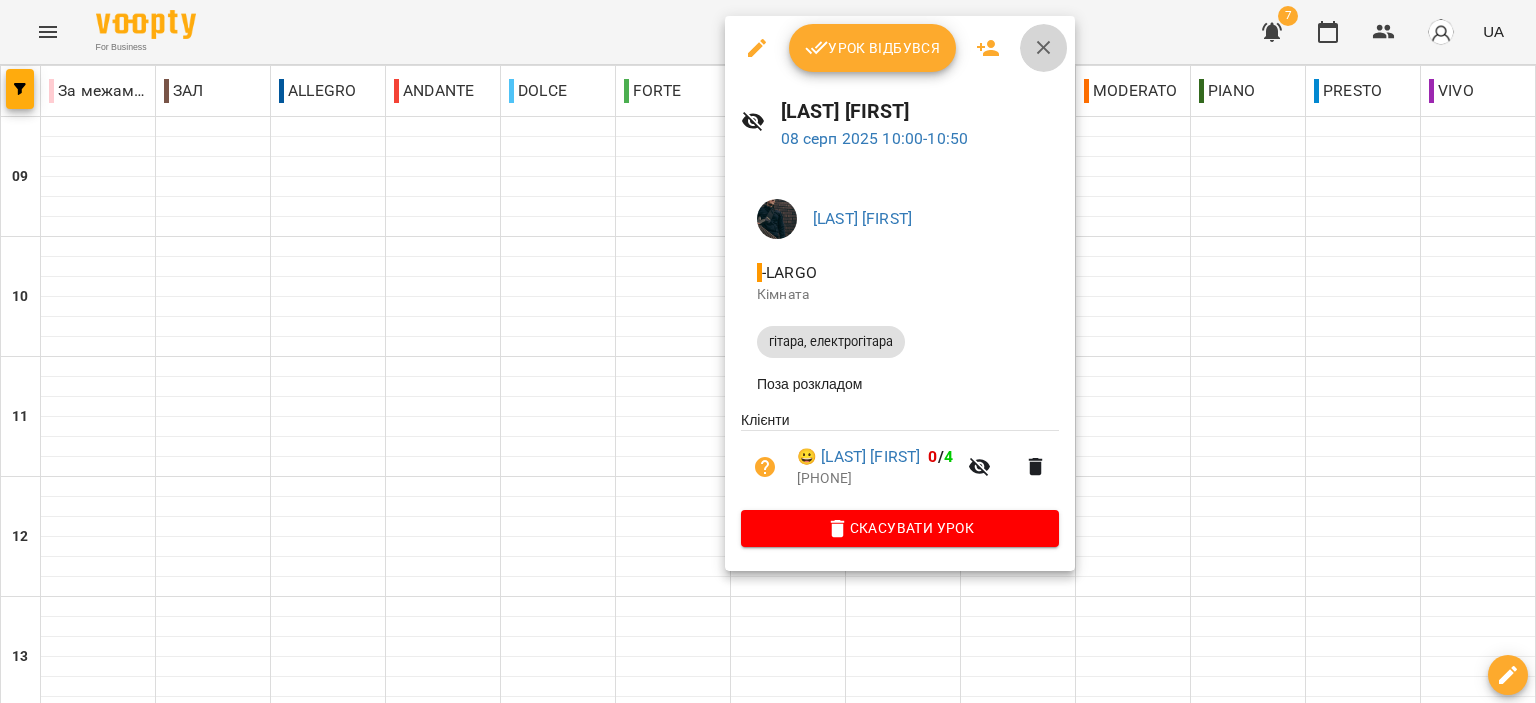 click 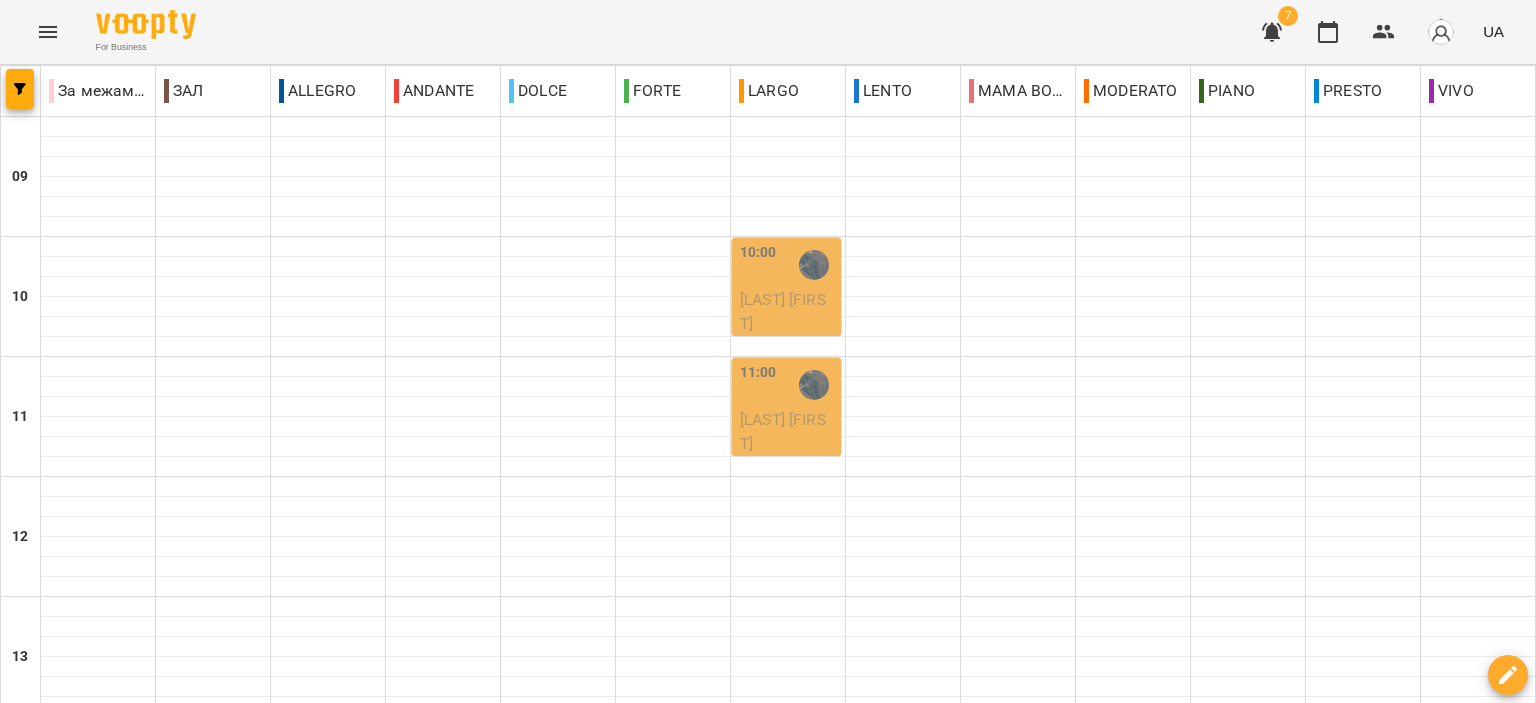 click on "сб 09 серп" at bounding box center (1281, 1589) 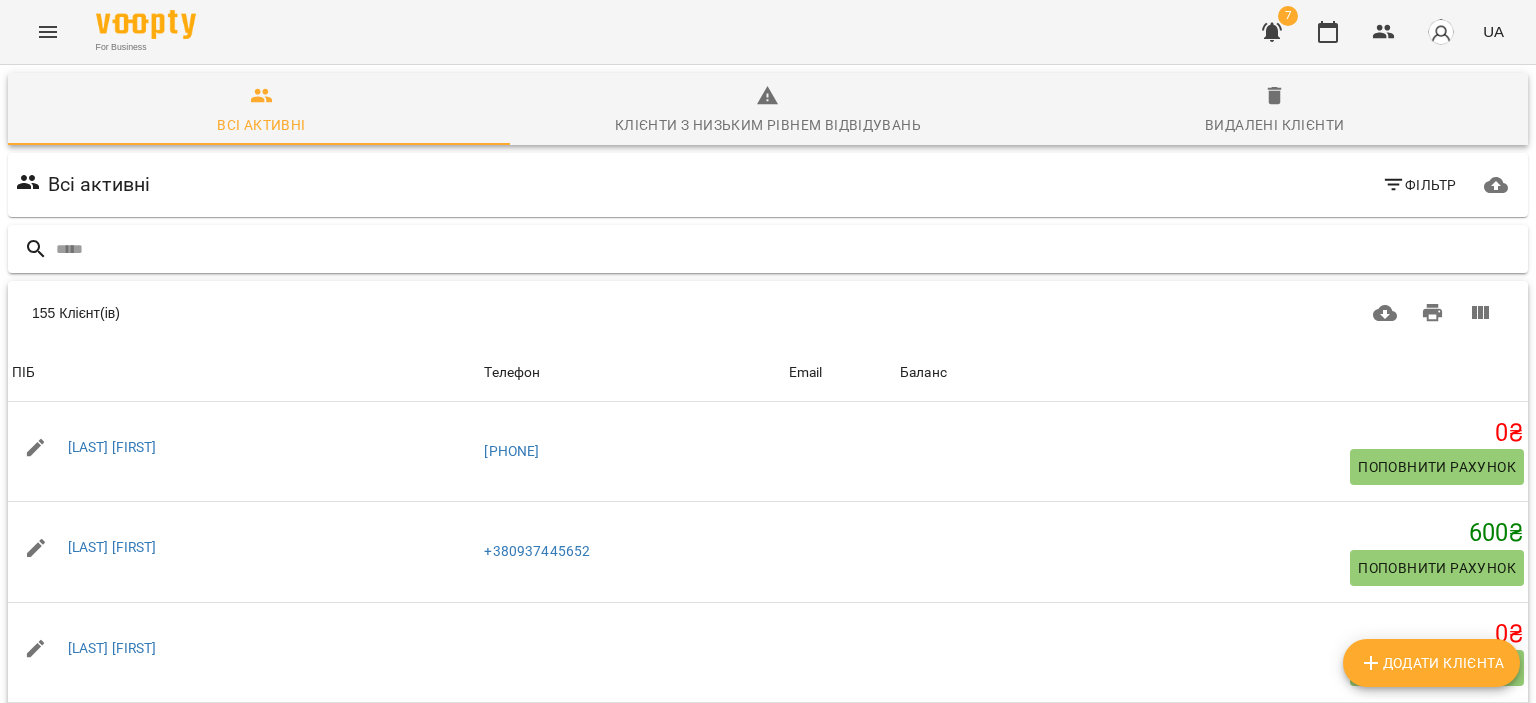 scroll, scrollTop: 0, scrollLeft: 0, axis: both 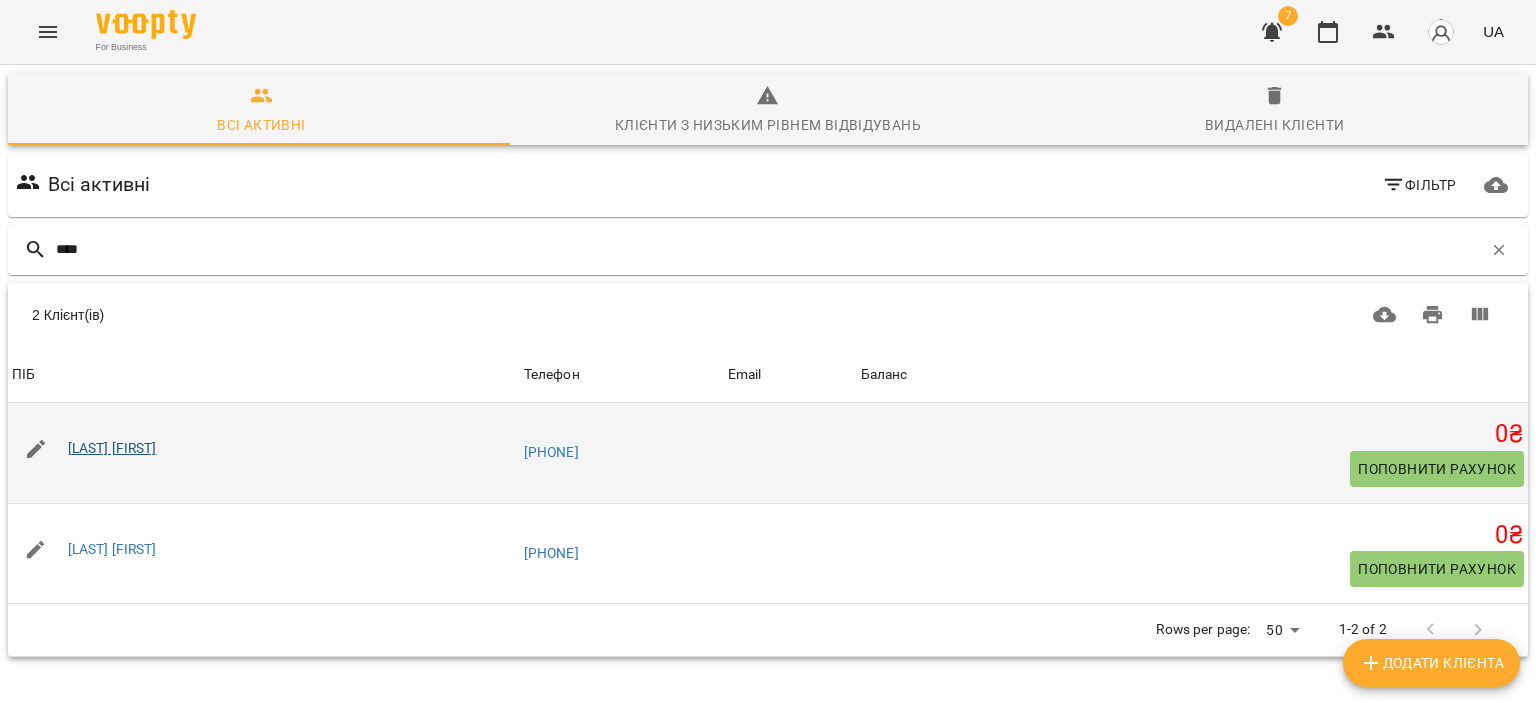 type on "****" 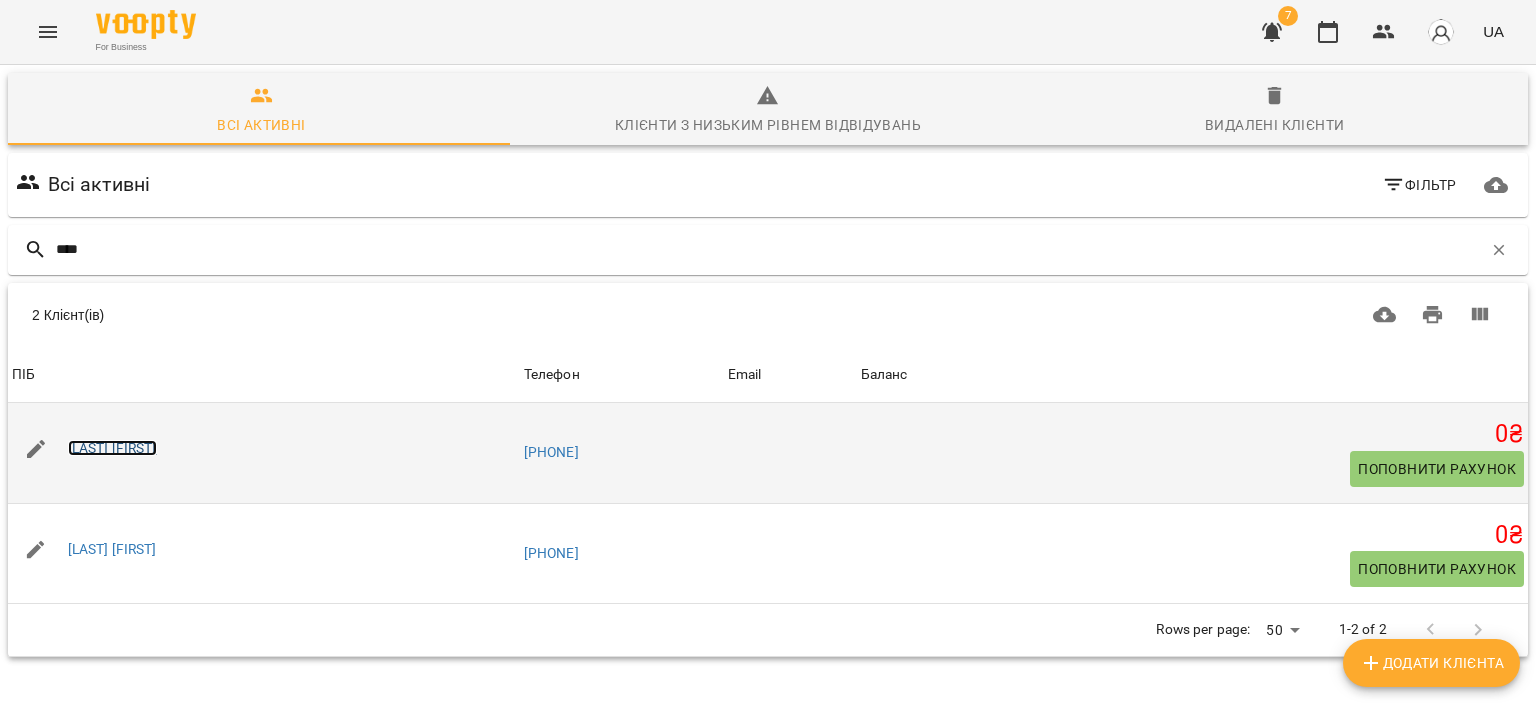 click on "Ворожко Маргарита" at bounding box center (112, 448) 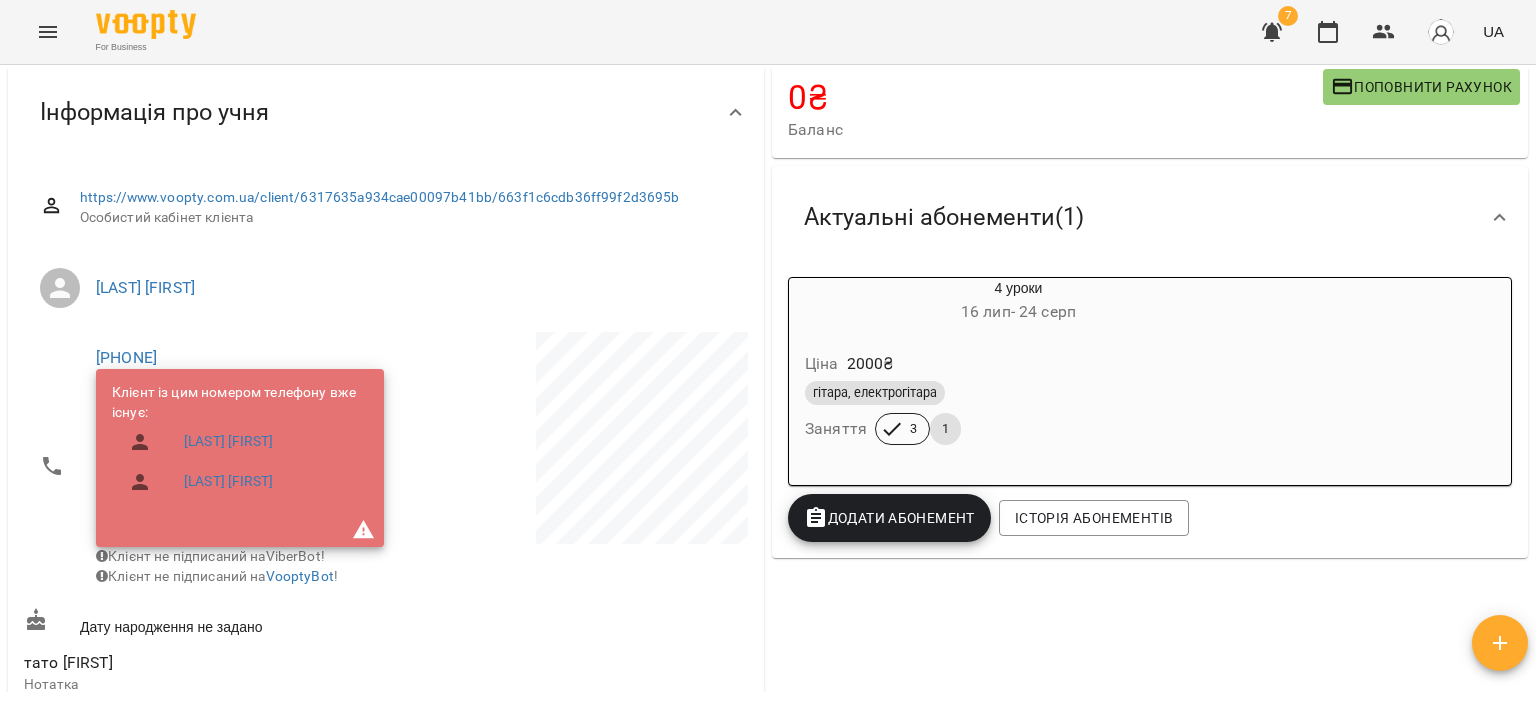 scroll, scrollTop: 200, scrollLeft: 0, axis: vertical 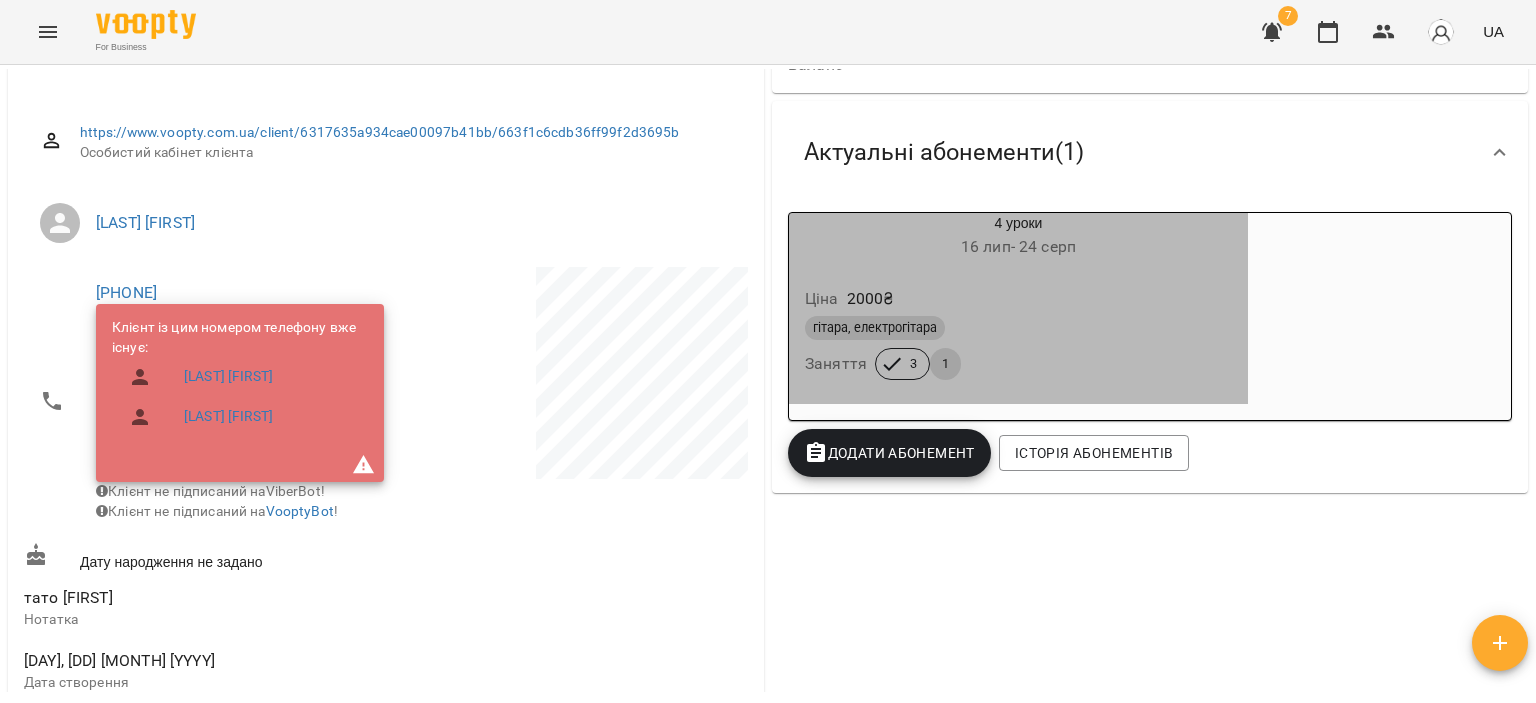 click on "гітара, електрогітара" at bounding box center (1018, 328) 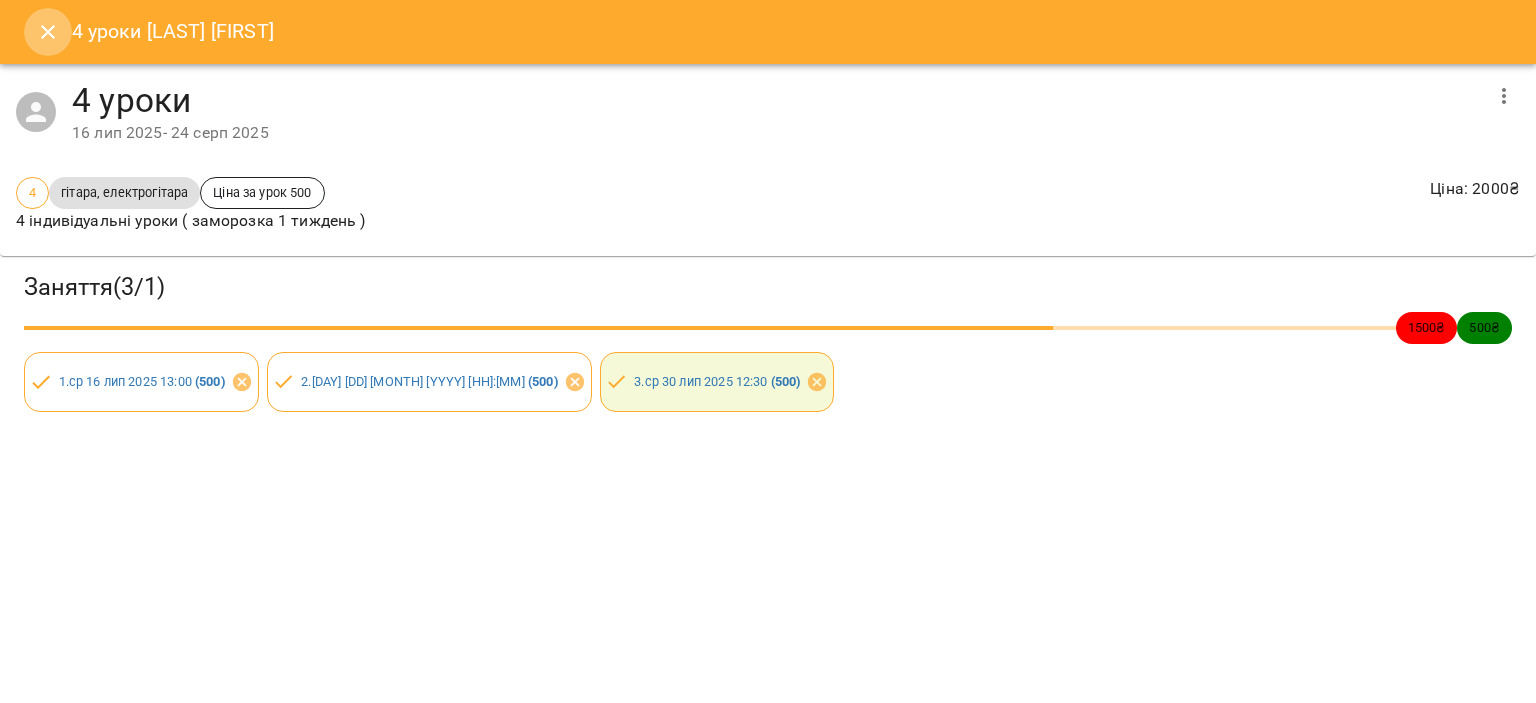 click 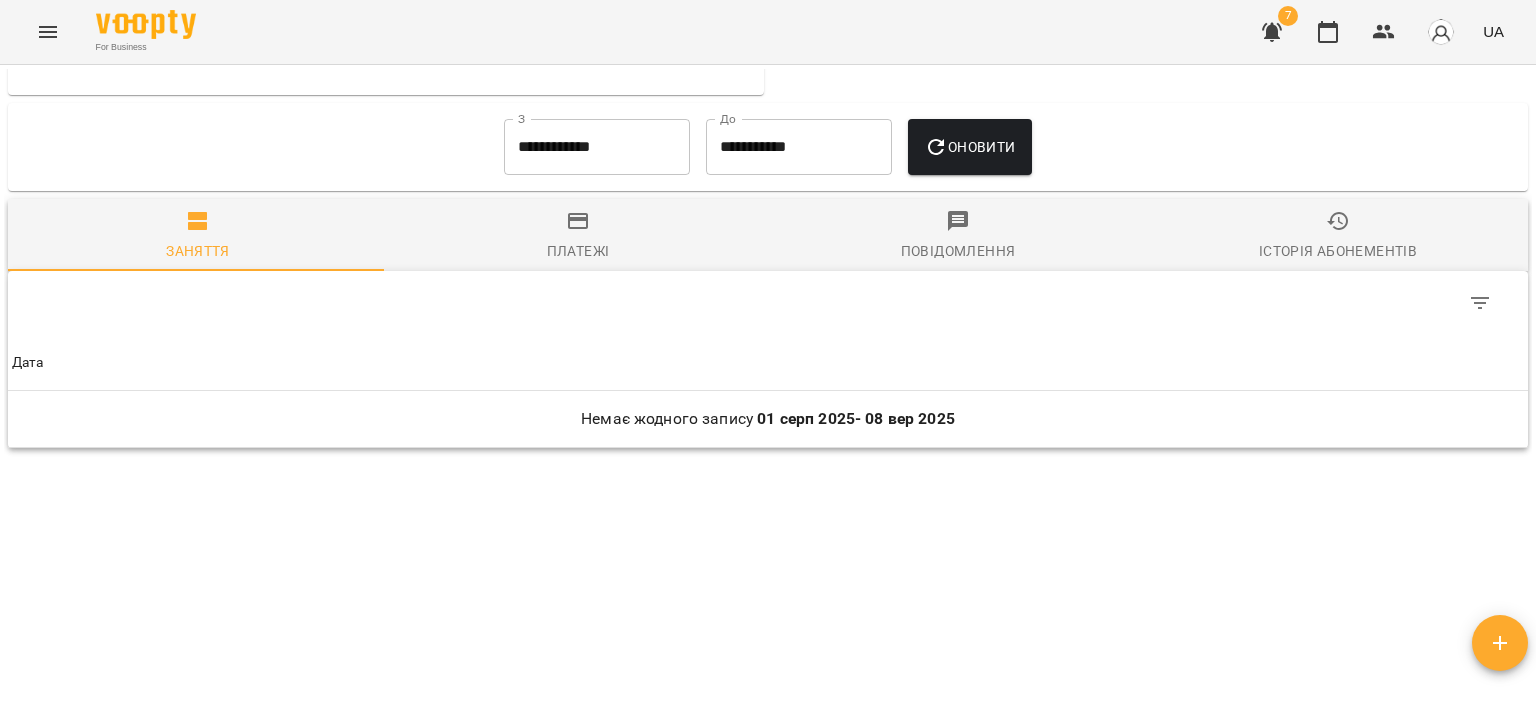 scroll, scrollTop: 1112, scrollLeft: 0, axis: vertical 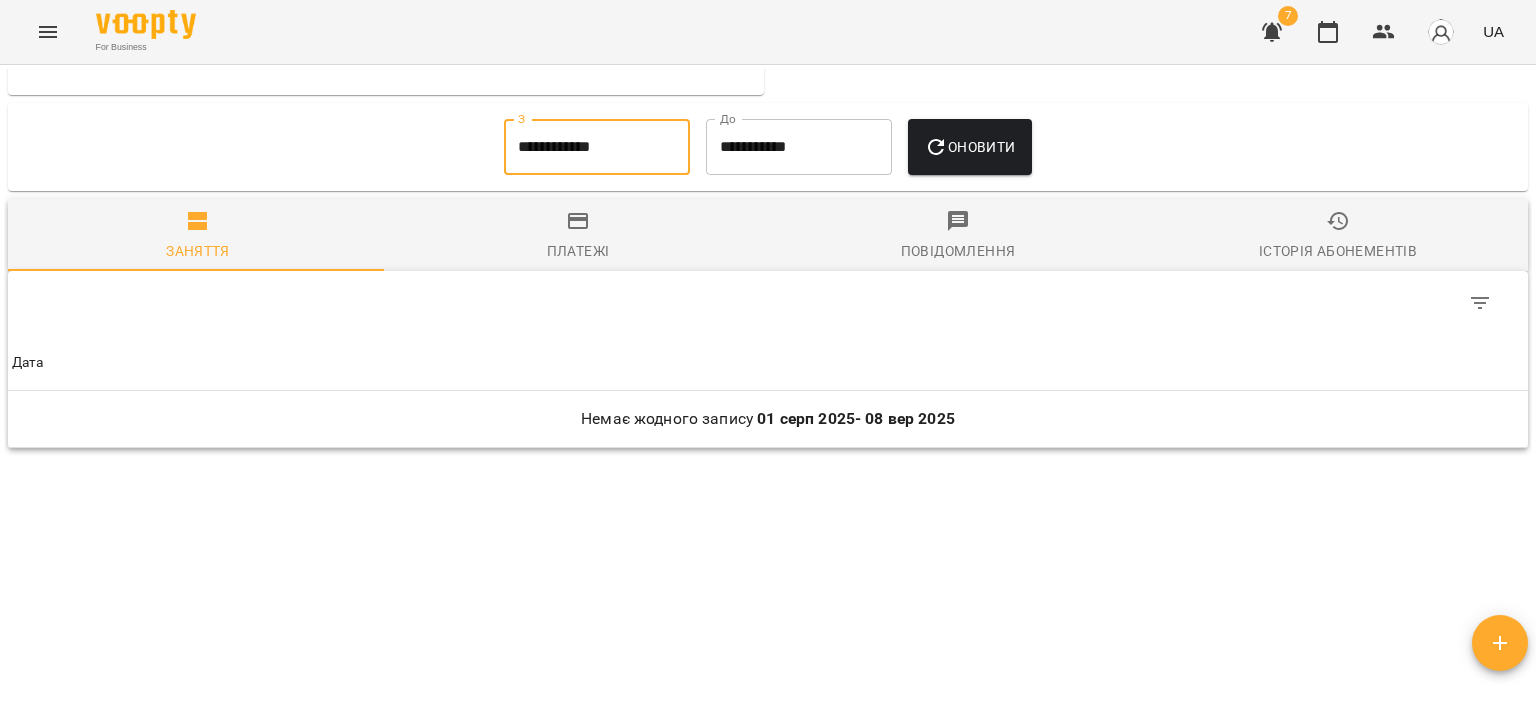 click on "**********" at bounding box center [597, 147] 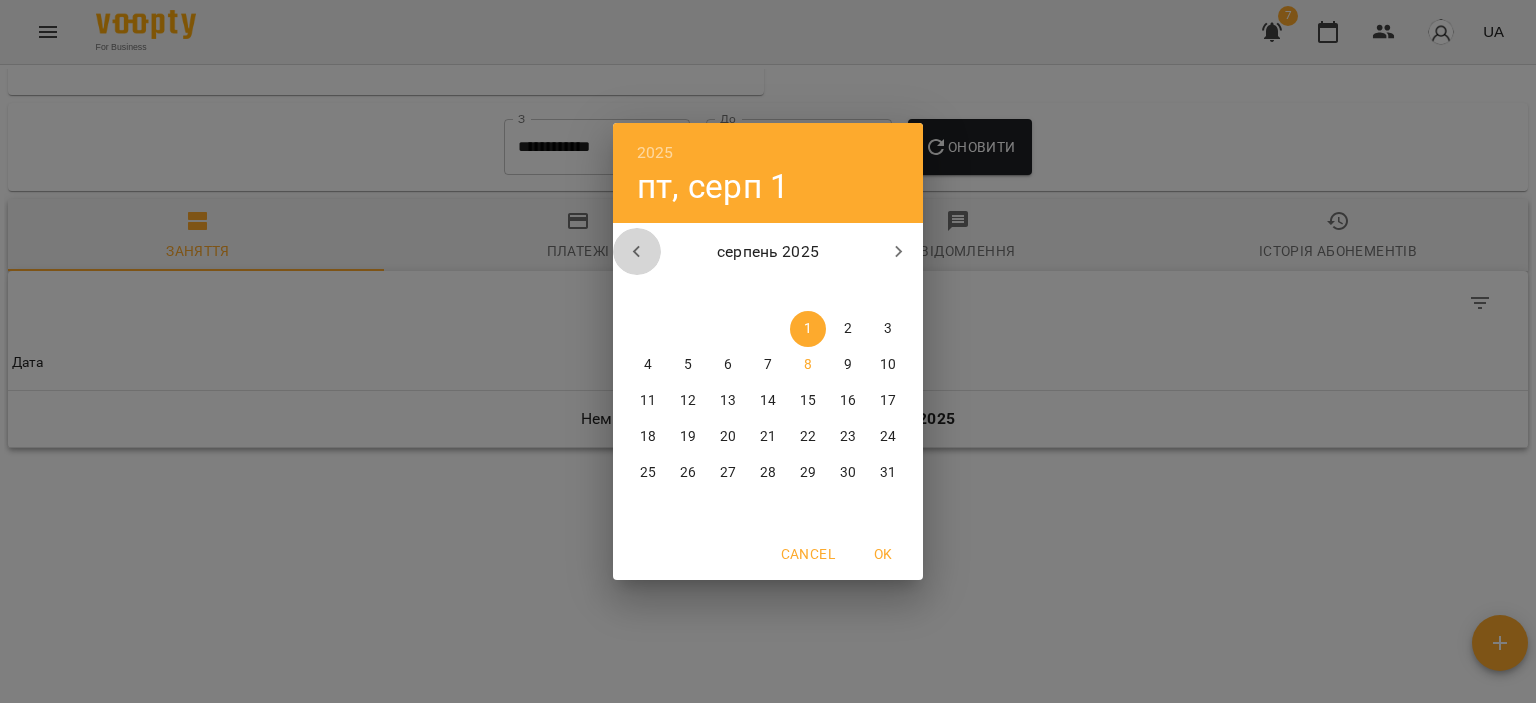 click 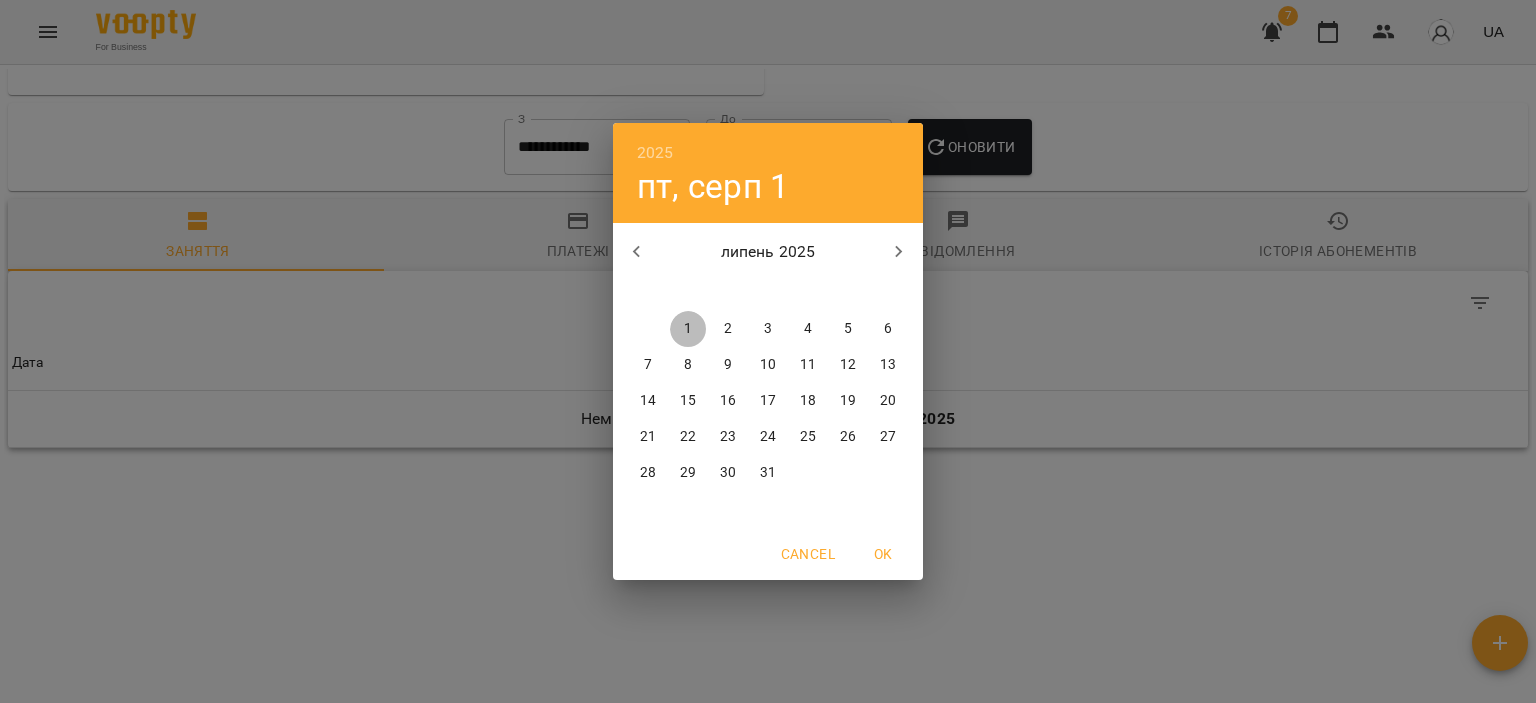 click on "1" at bounding box center (688, 329) 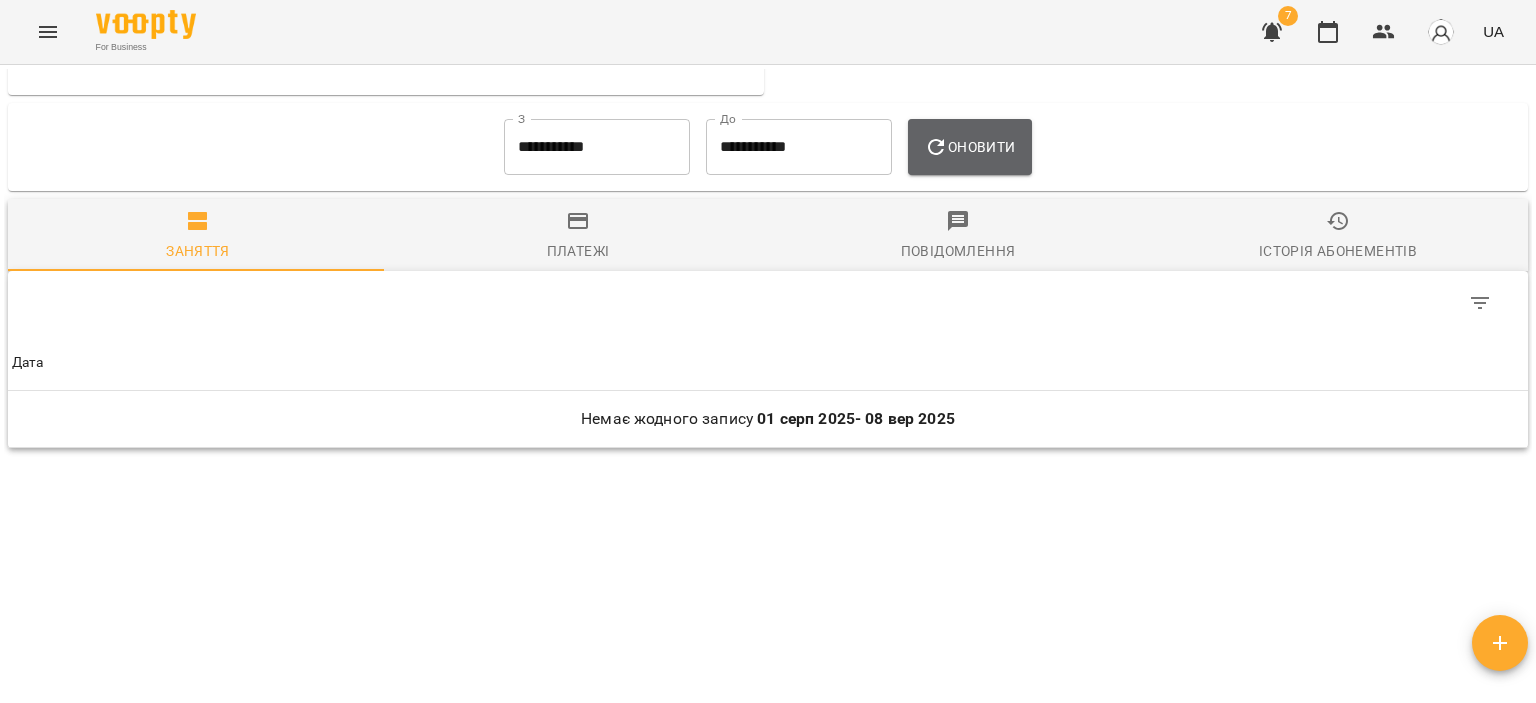 click on "Оновити" at bounding box center (969, 147) 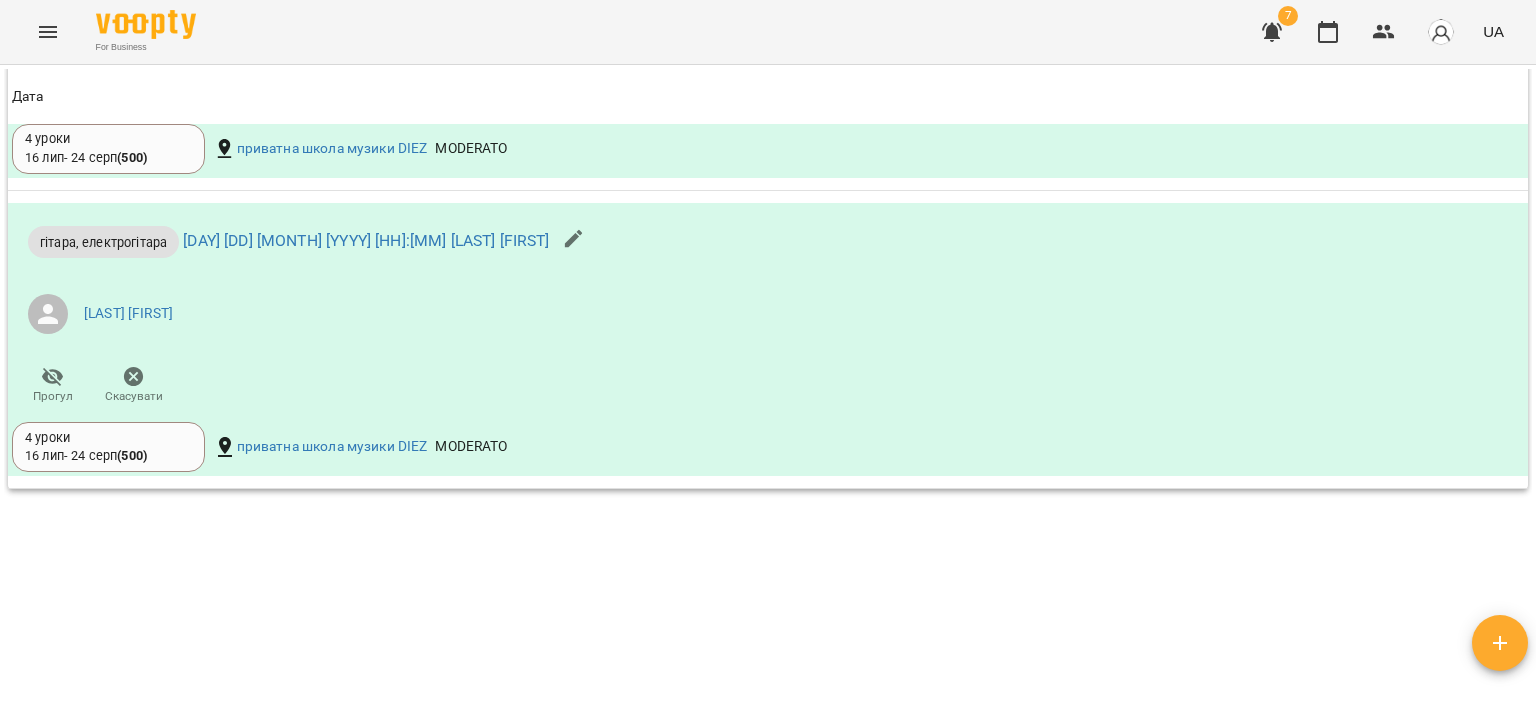 scroll, scrollTop: 2512, scrollLeft: 0, axis: vertical 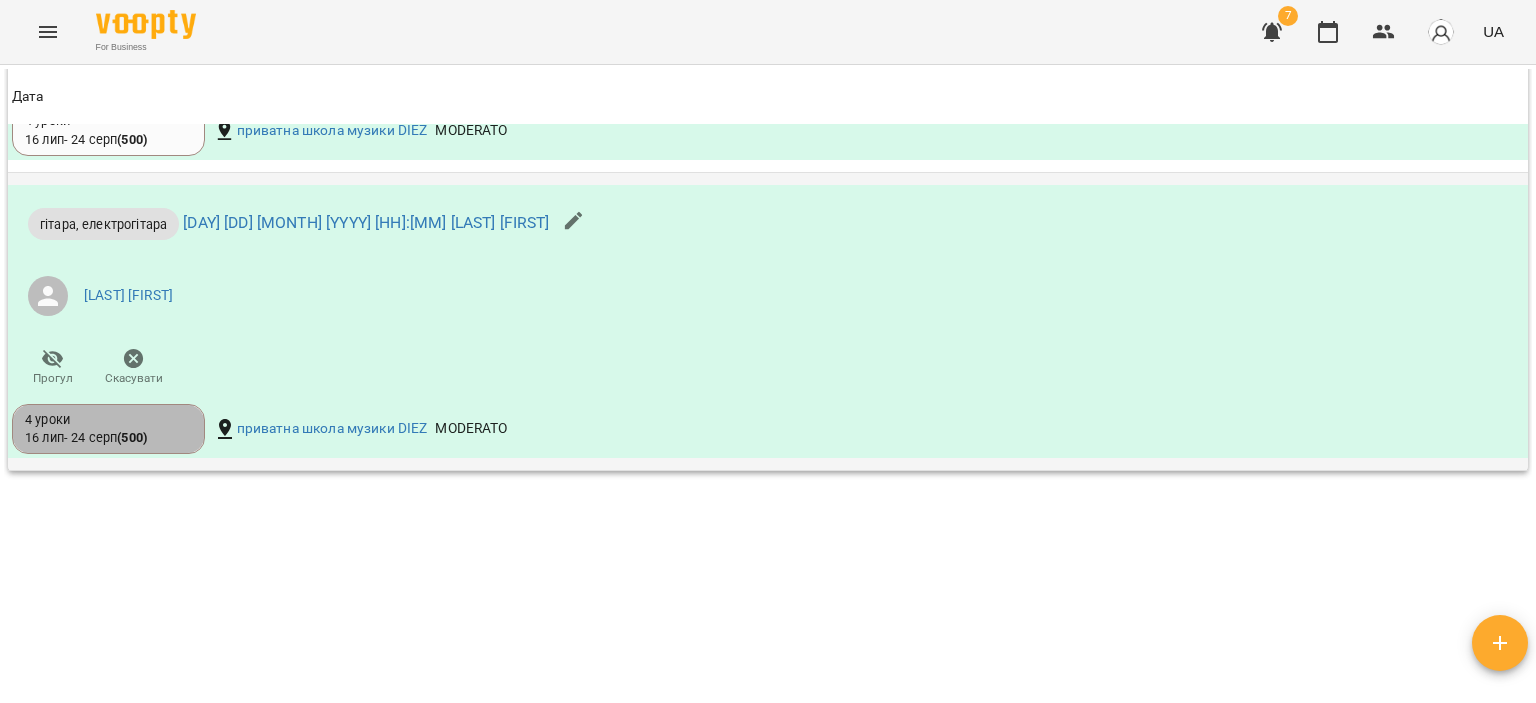 click on "4 уроки" at bounding box center (108, 420) 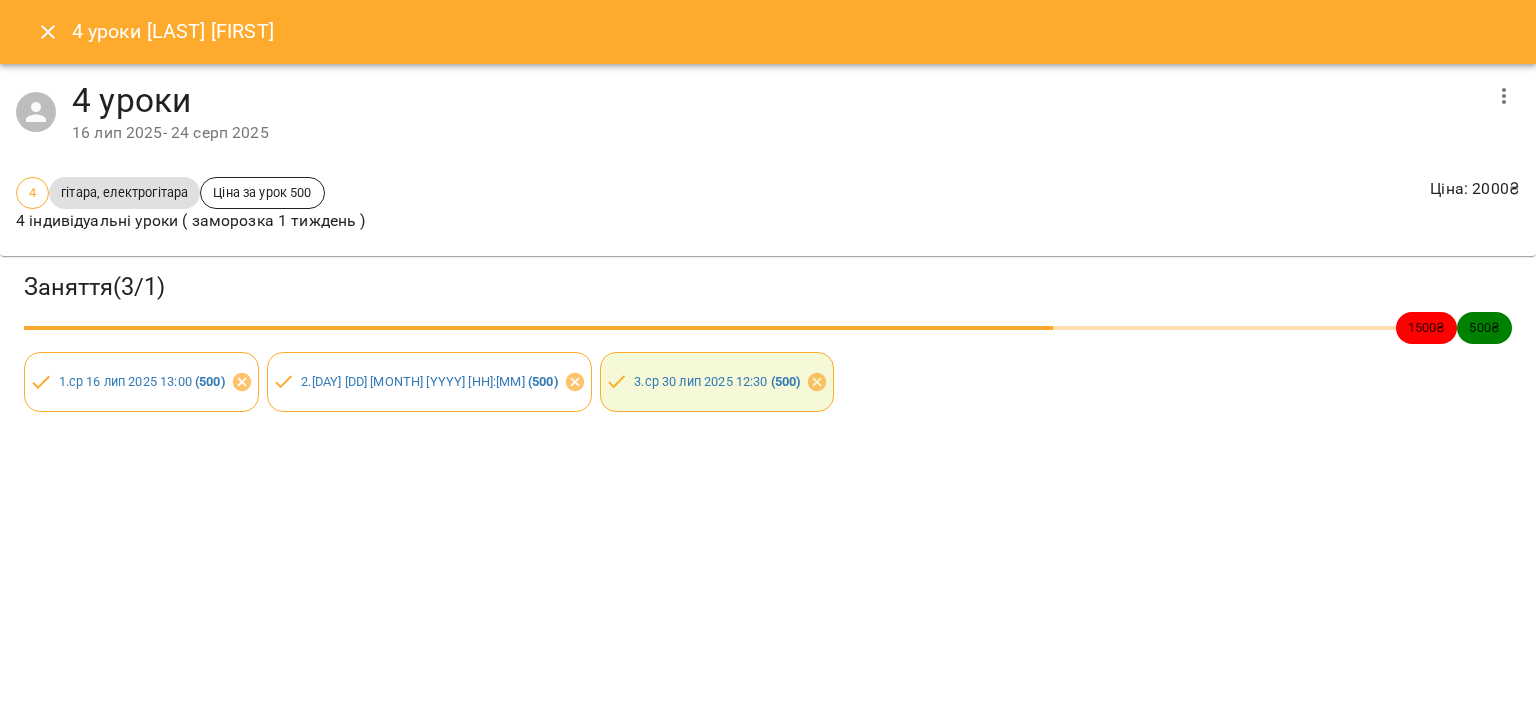 click 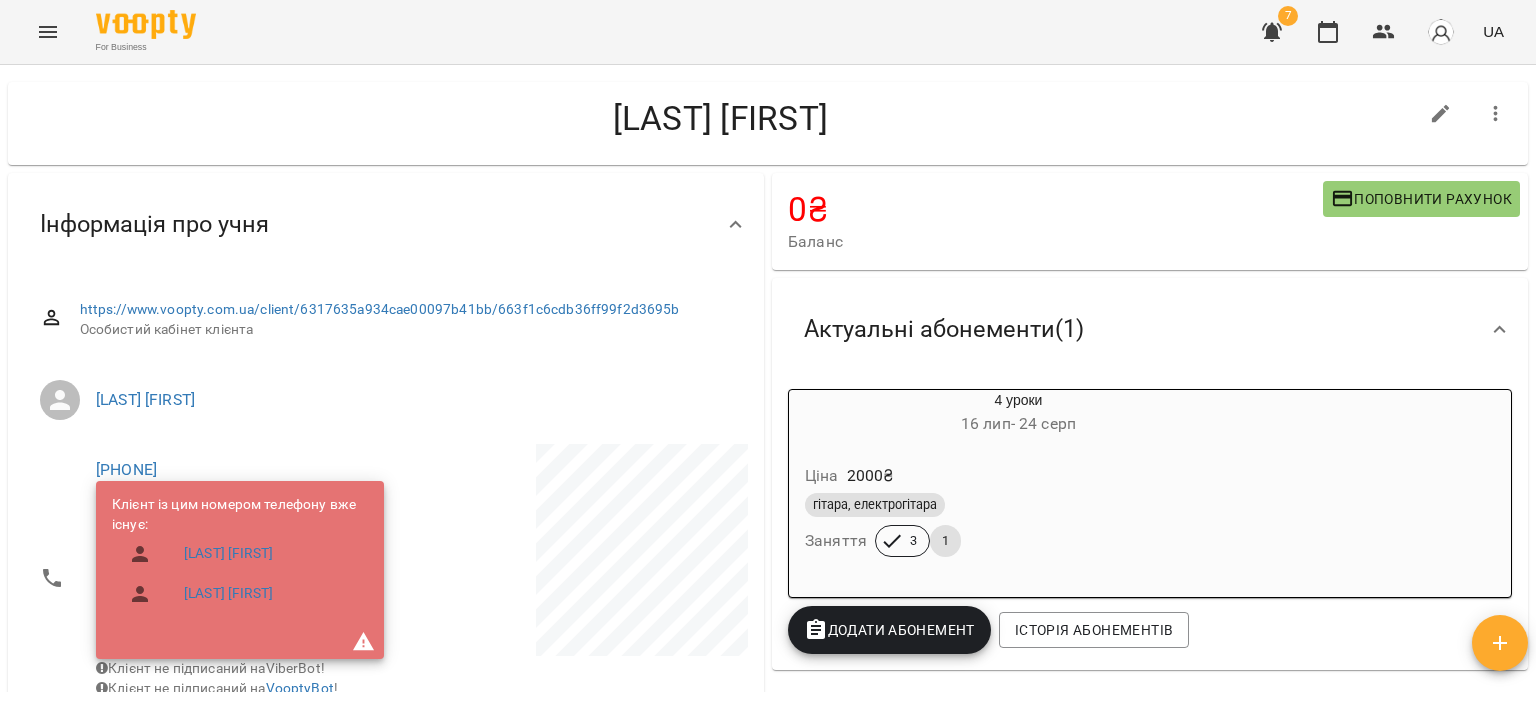 scroll, scrollTop: 0, scrollLeft: 0, axis: both 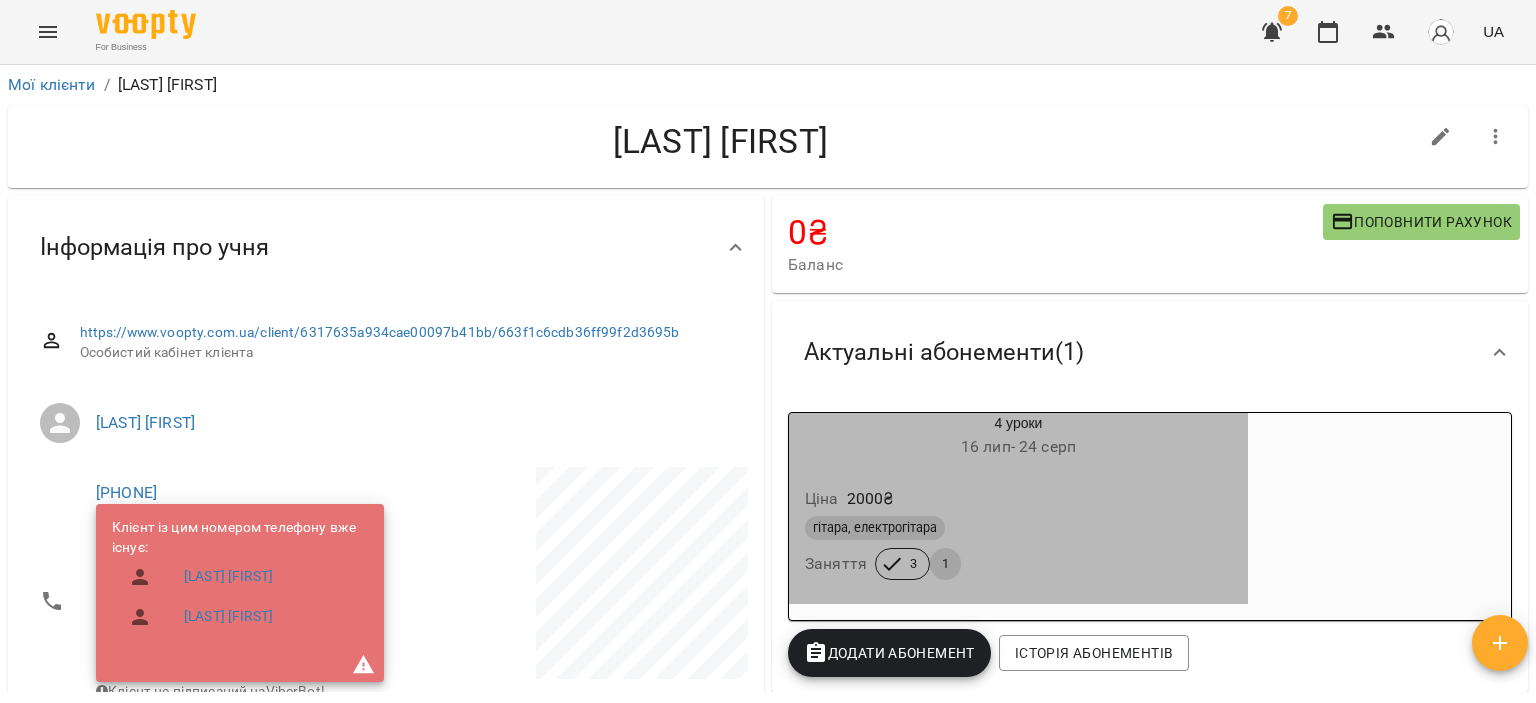 click on "Ціна 2000 ₴" at bounding box center [1018, 499] 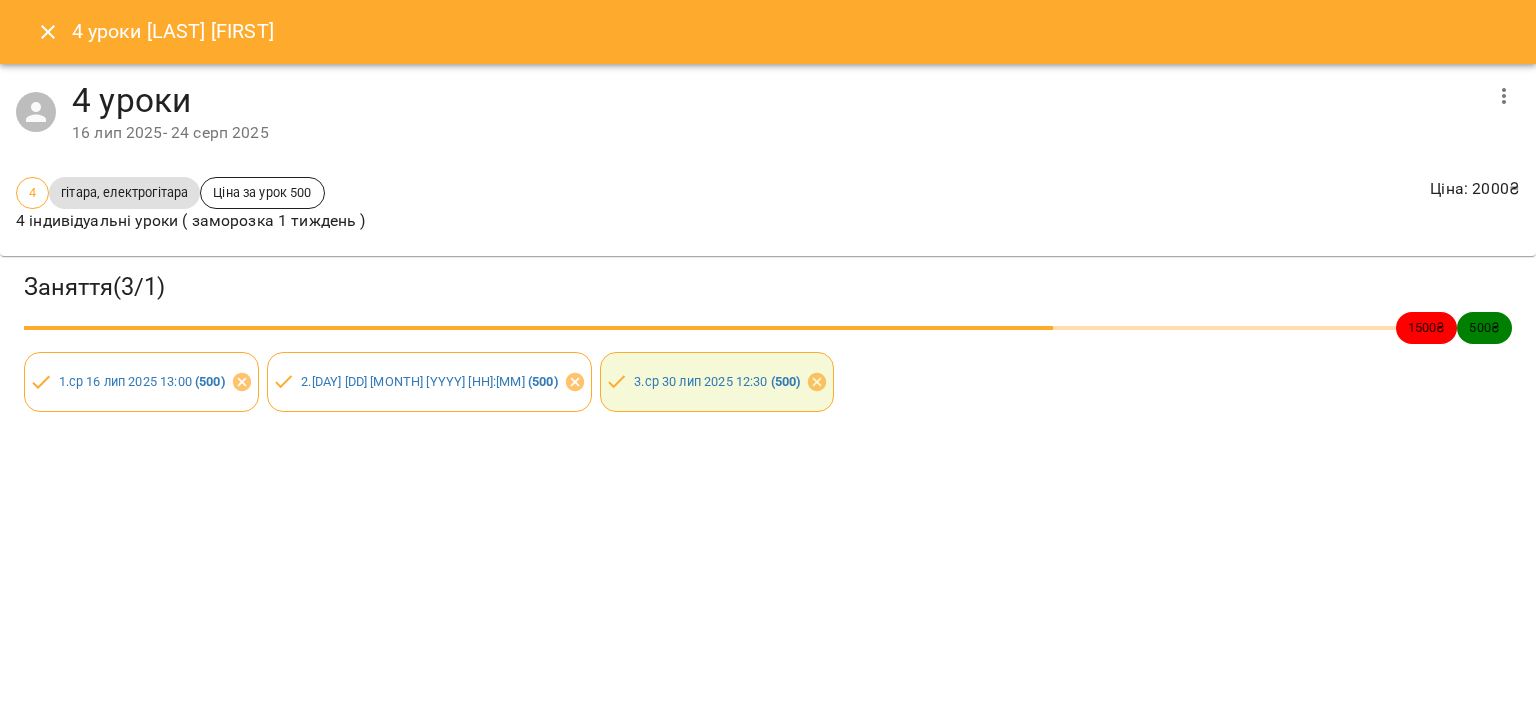 click at bounding box center [48, 32] 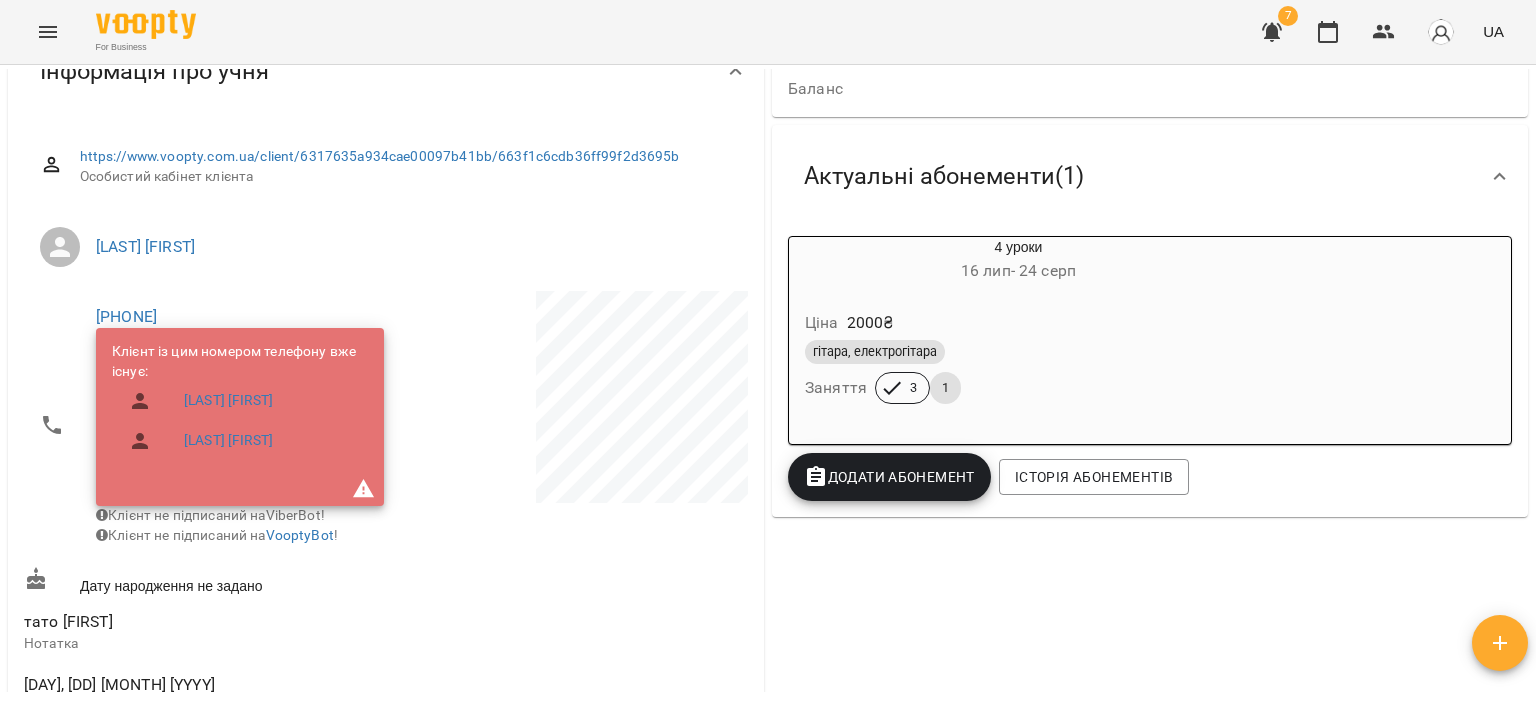 scroll, scrollTop: 200, scrollLeft: 0, axis: vertical 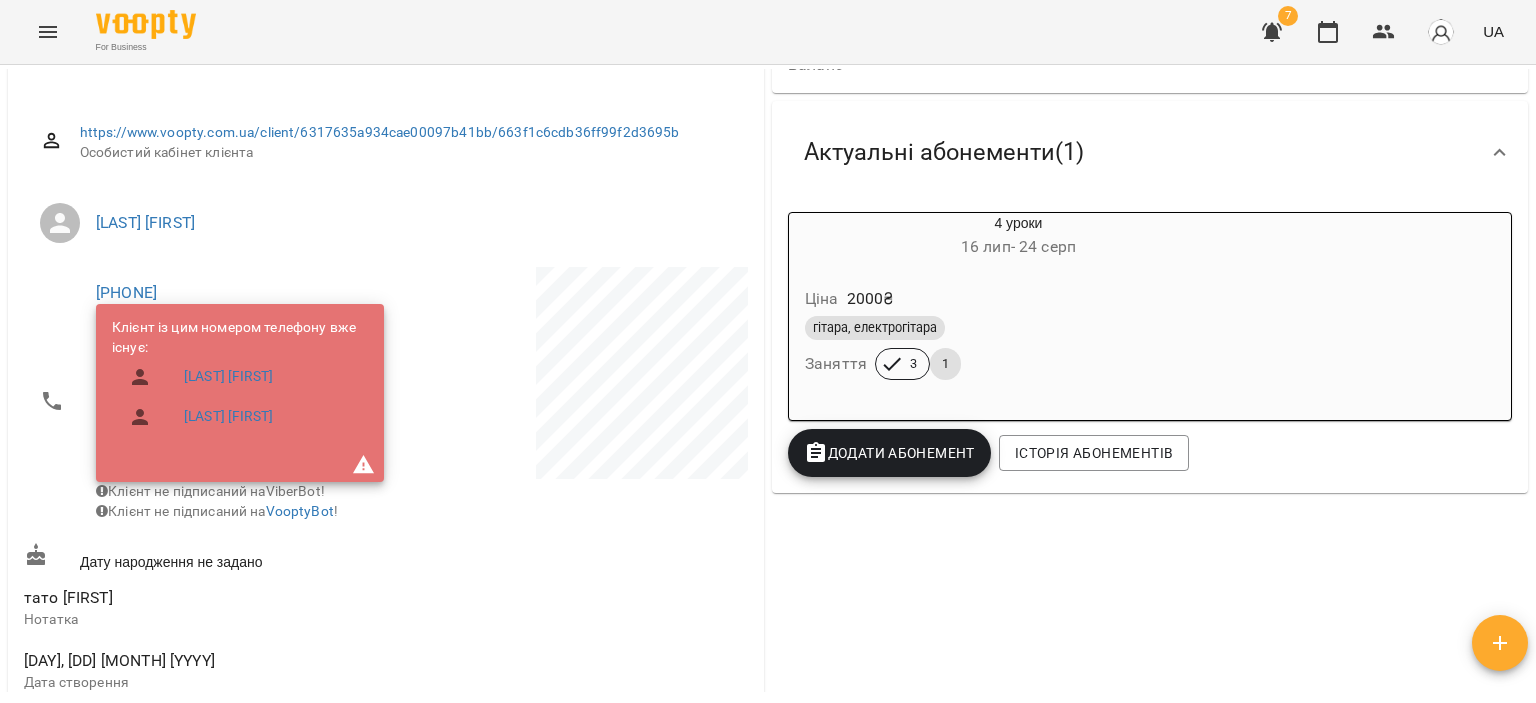 click on "Додати Абонемент" at bounding box center (889, 453) 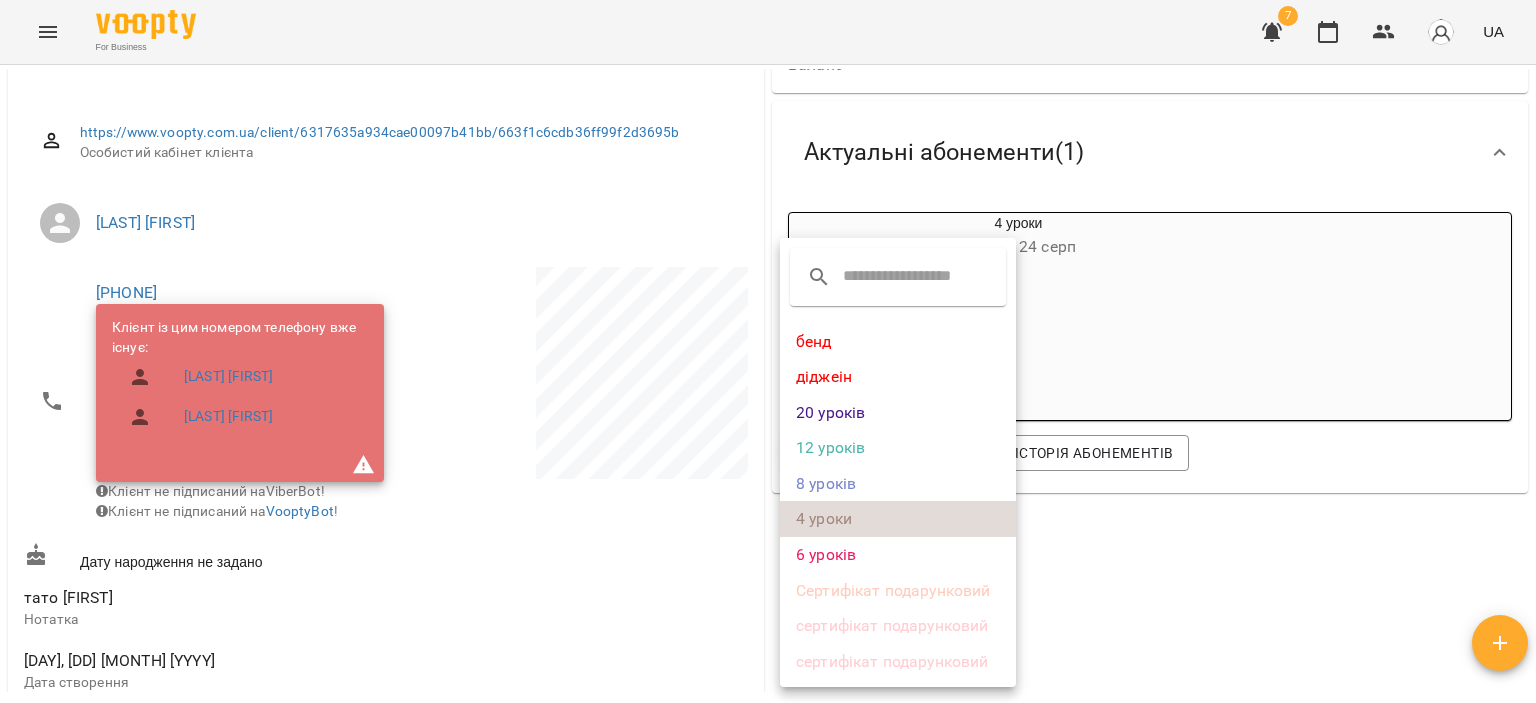 click on "4 уроки" at bounding box center [898, 519] 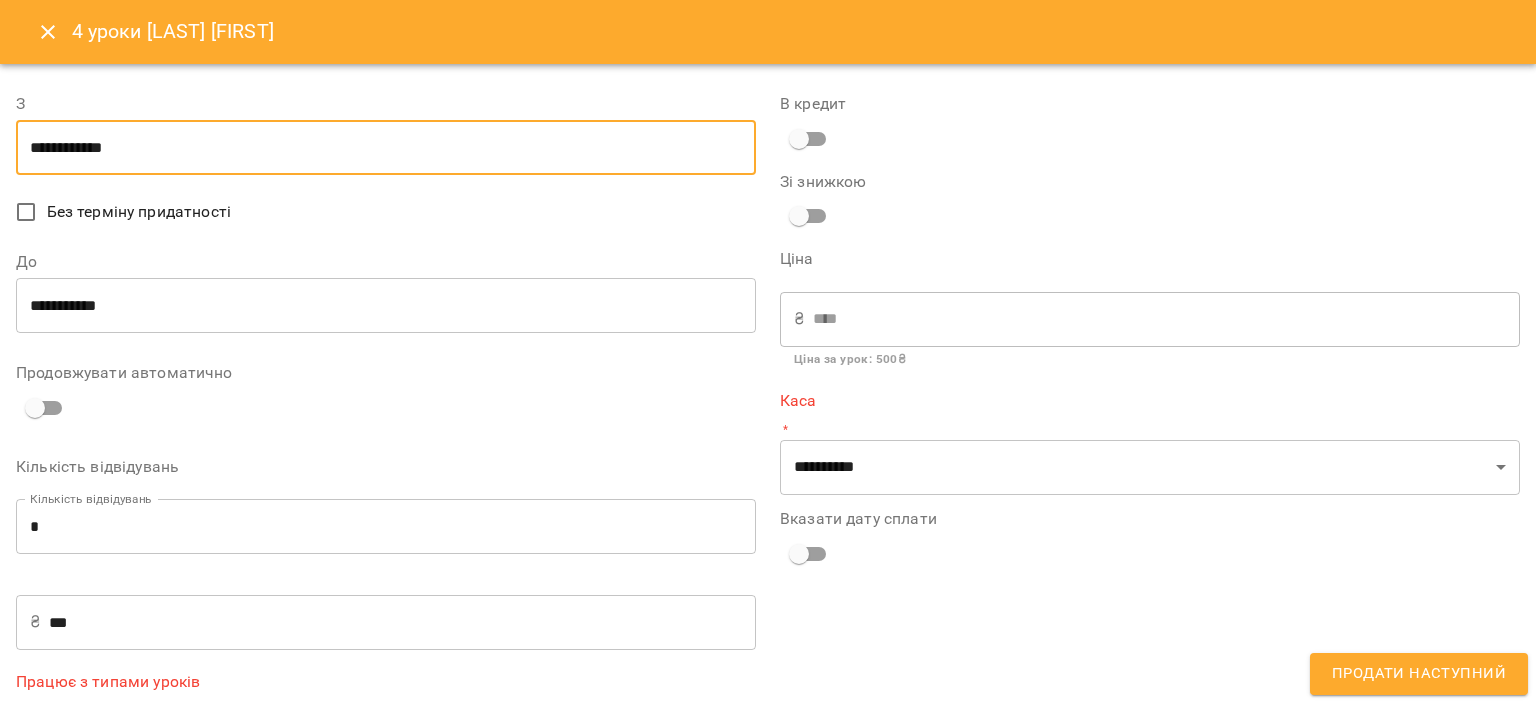 click on "**********" at bounding box center (386, 148) 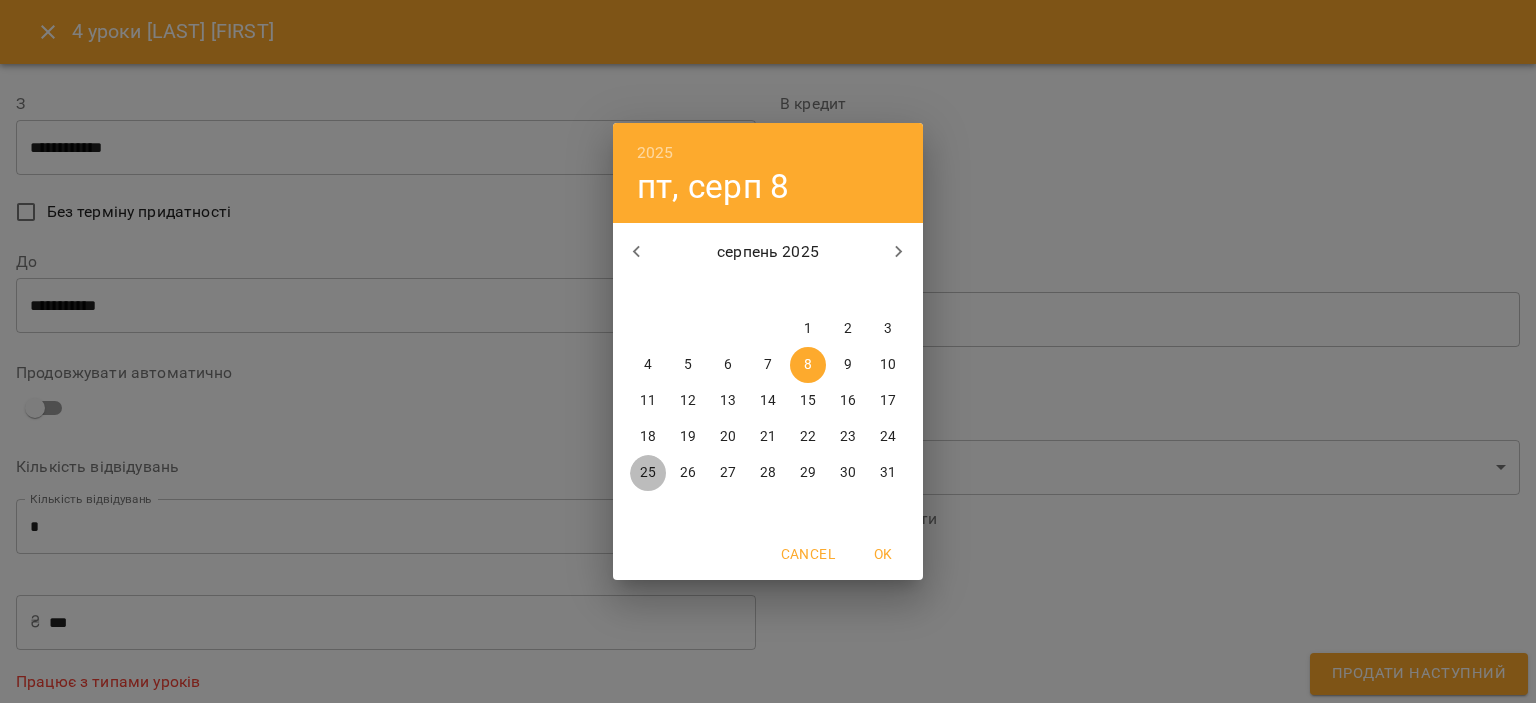 click on "25" at bounding box center [648, 473] 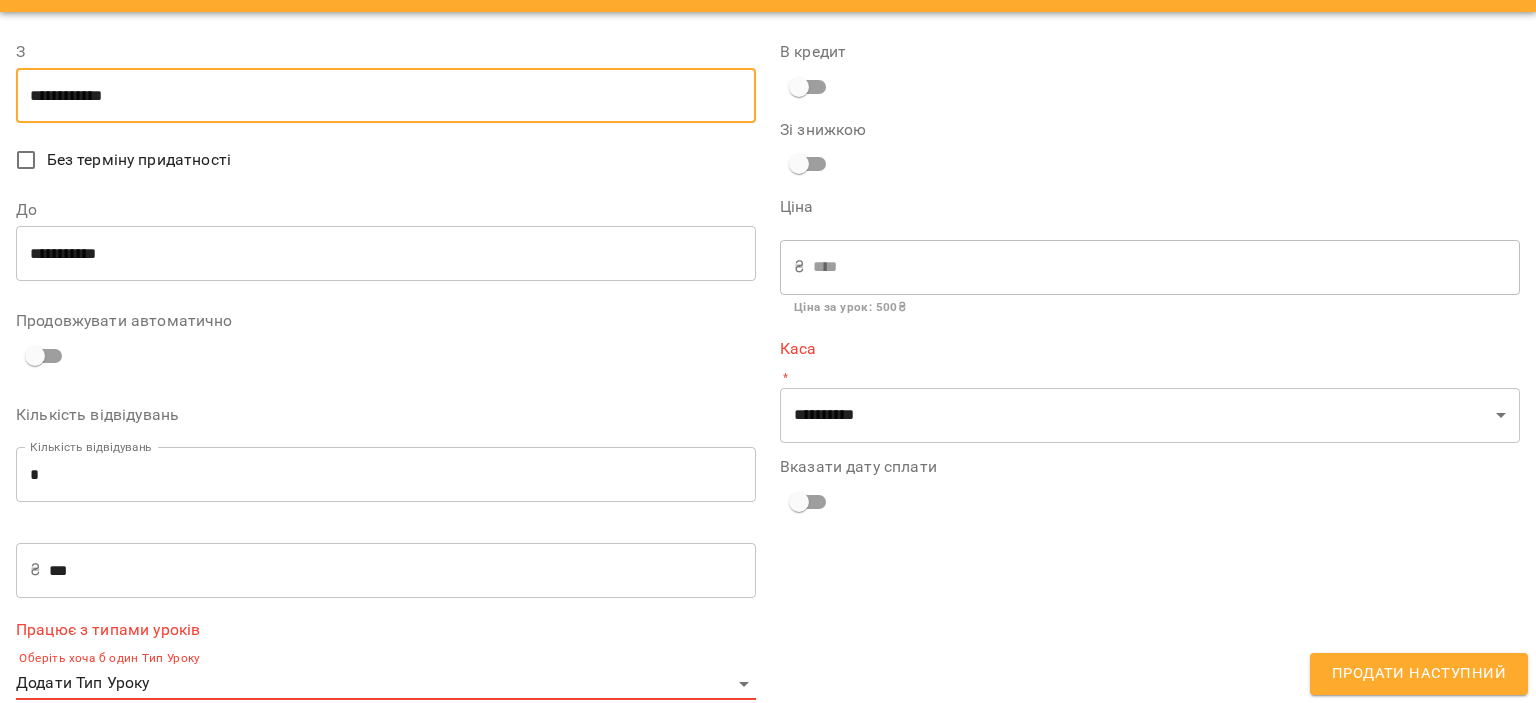 scroll, scrollTop: 80, scrollLeft: 0, axis: vertical 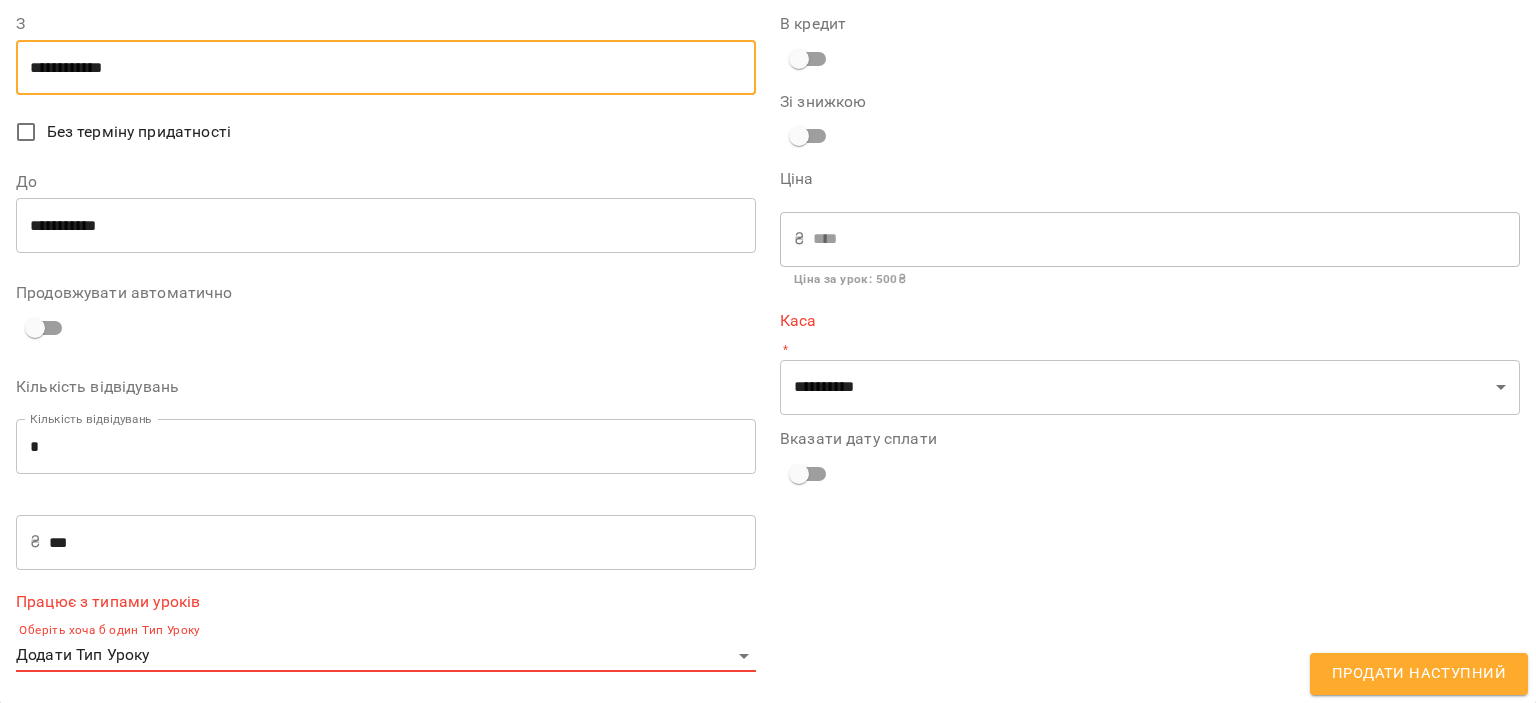 click on "For Business 7 UA Мої клієнти / Ворожко Маргарита Ворожко Маргарита 0 ₴ Баланс Поповнити рахунок Актуальні абонементи ( 1 ) 4 уроки 16 лип  -   24 серп Ціна 2000 ₴ гітара, електрогітара Заняття 3 1 Додати Абонемент Історія абонементів Інформація про учня https://www.voopty.com.ua/client/6317635a934cae00097b41bb/663f1c6cdb36ff99f2d3695b Особистий кабінет клієнта Галамага Андрій +380504143294 Клієнт із цим номером телефону вже існує: Ворожко  Євген Ворожко Олександра Клієнт не підписаний на  ViberBot! Клієнт не підписаний на  VooptyBot ! Дату народження не задано тато Євген Нотатка З З До" at bounding box center (768, 384) 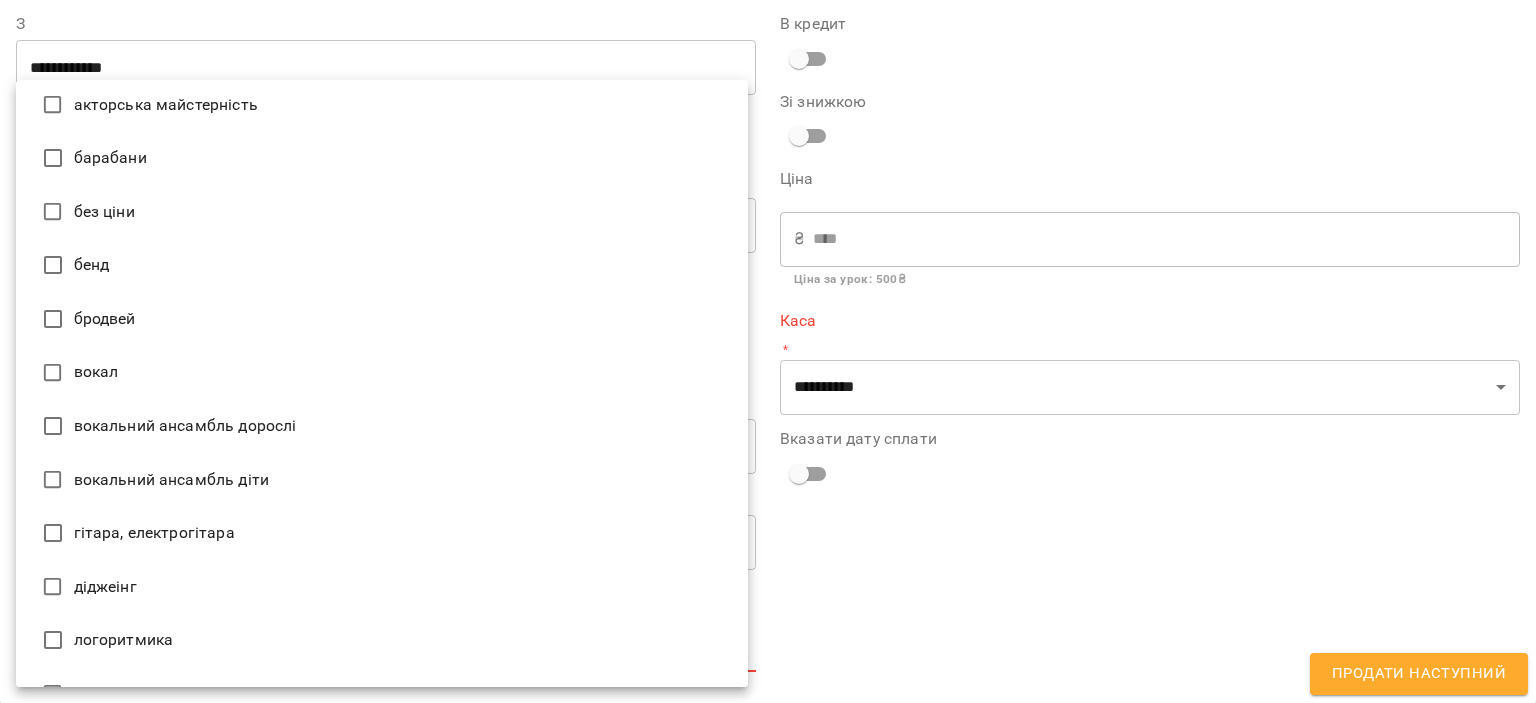 scroll, scrollTop: 300, scrollLeft: 0, axis: vertical 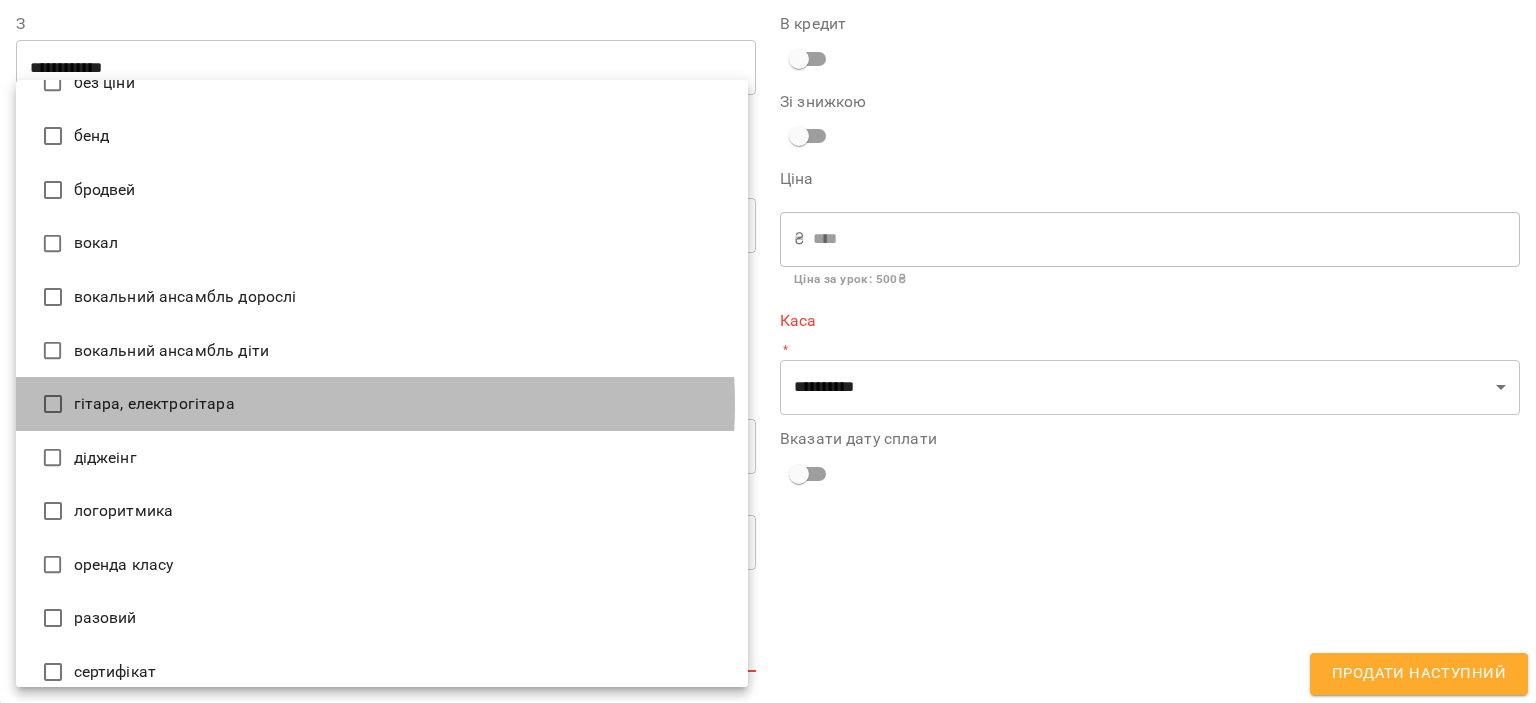 click on "гітара, електрогітара" at bounding box center [382, 404] 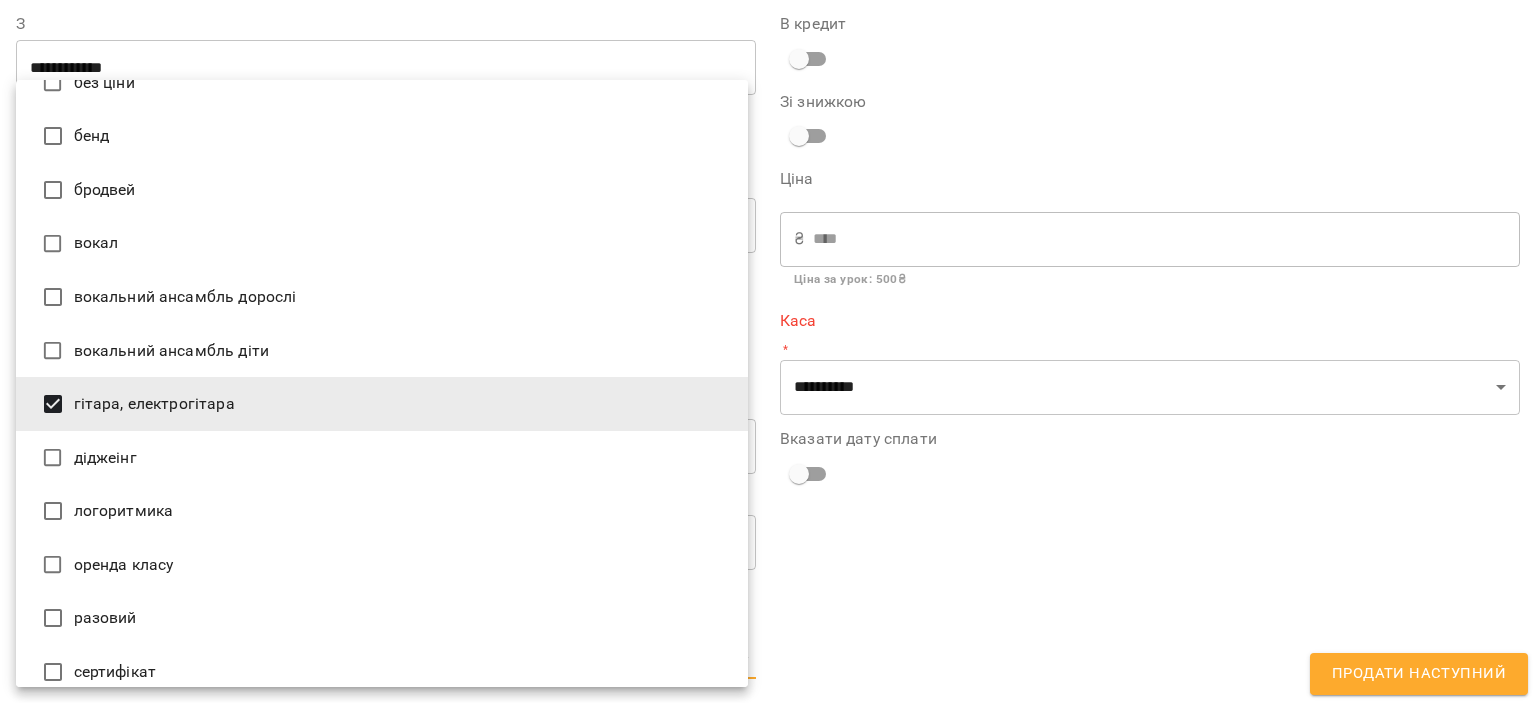 click at bounding box center (768, 351) 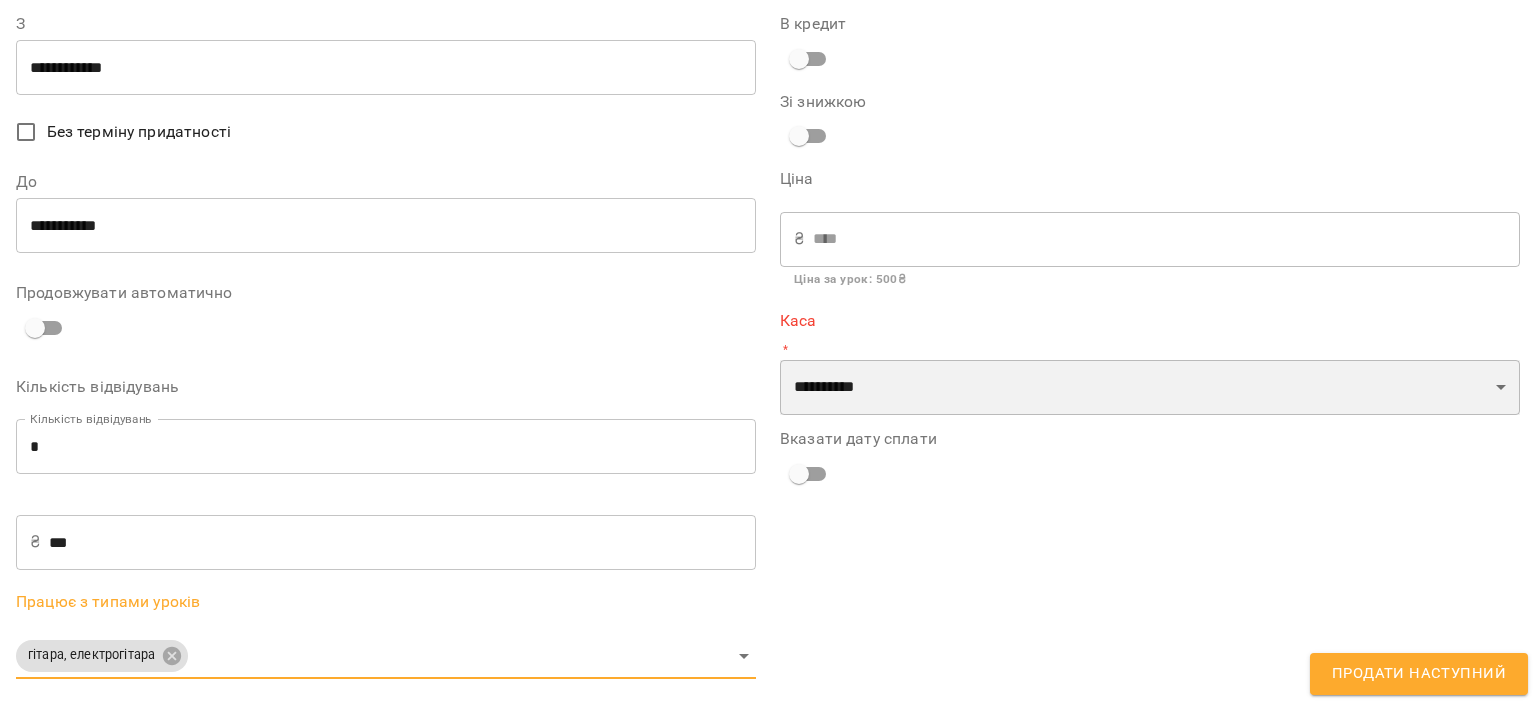 click on "**********" at bounding box center [1150, 388] 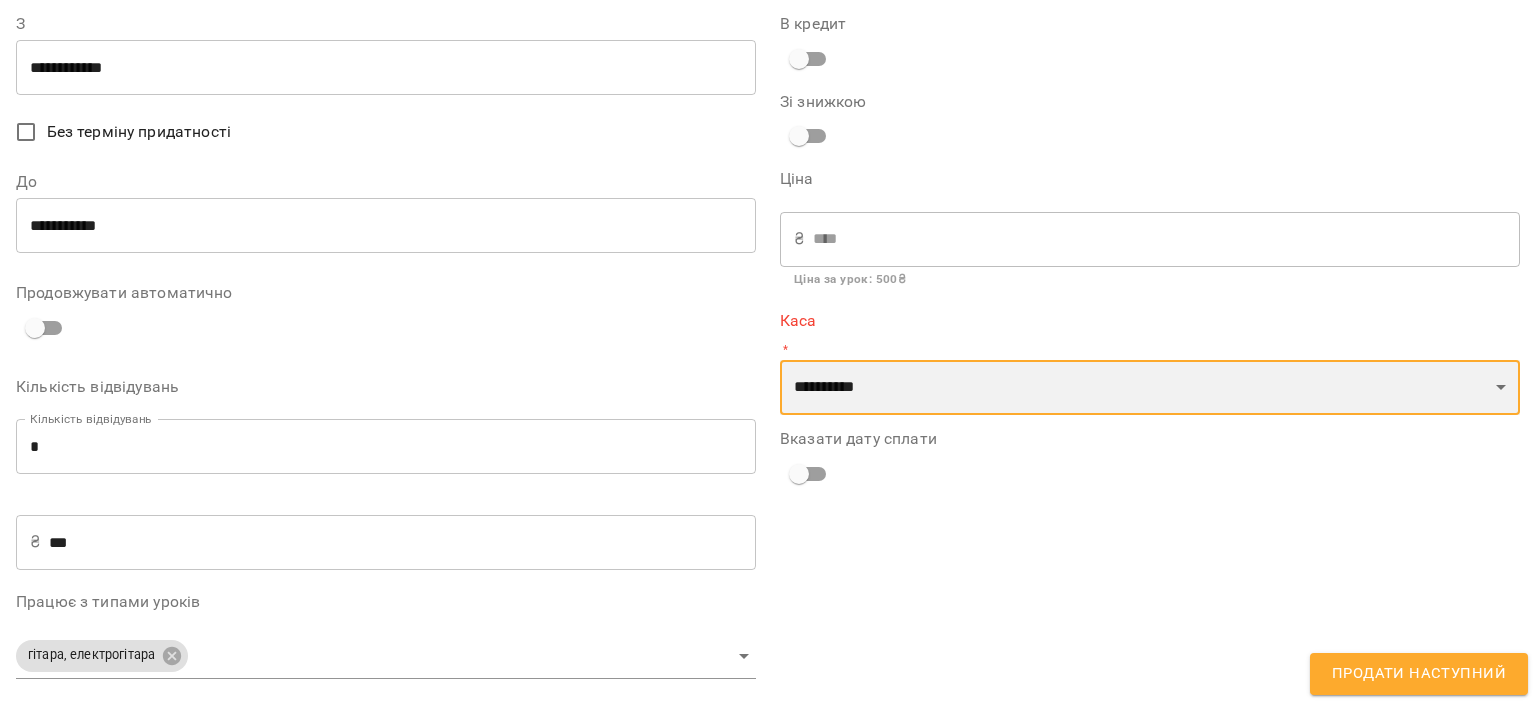 select on "****" 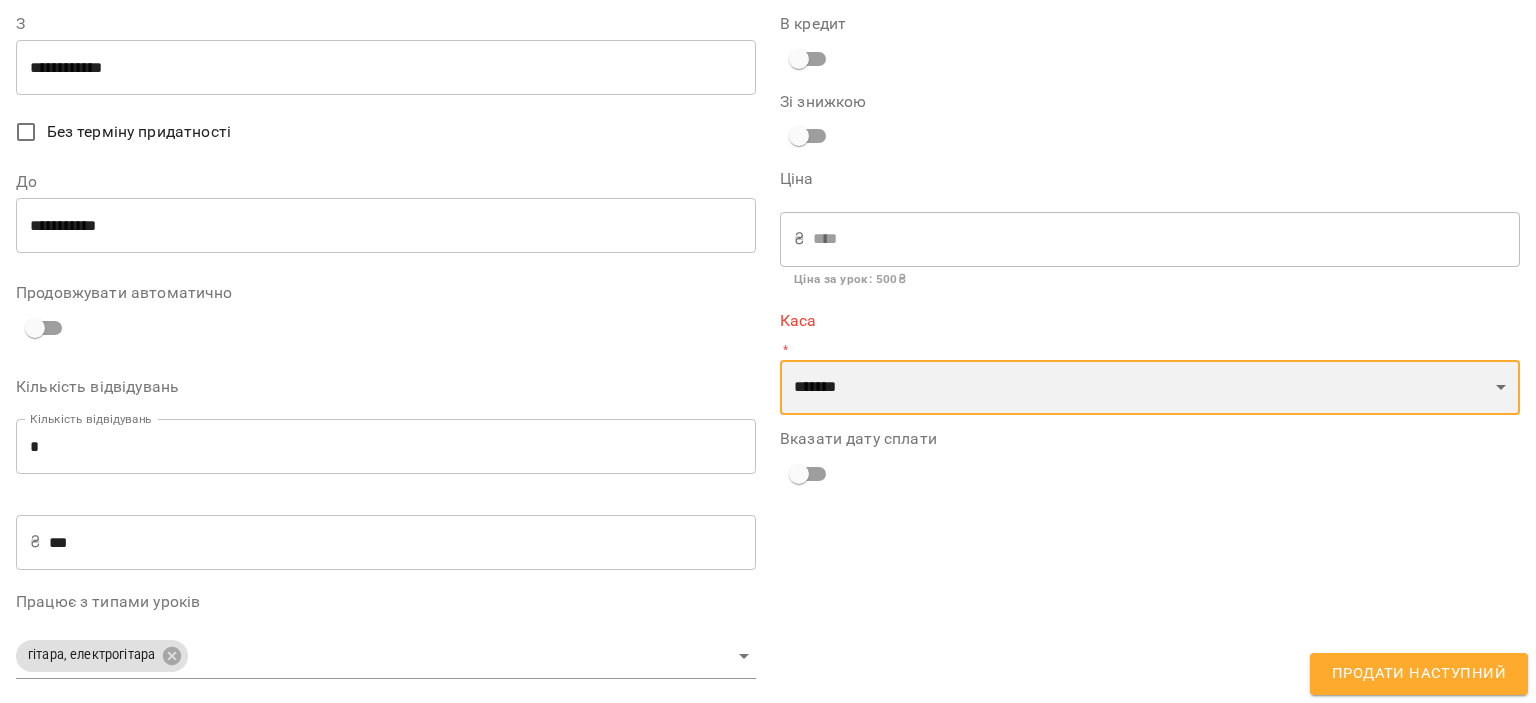 click on "**********" at bounding box center (1150, 388) 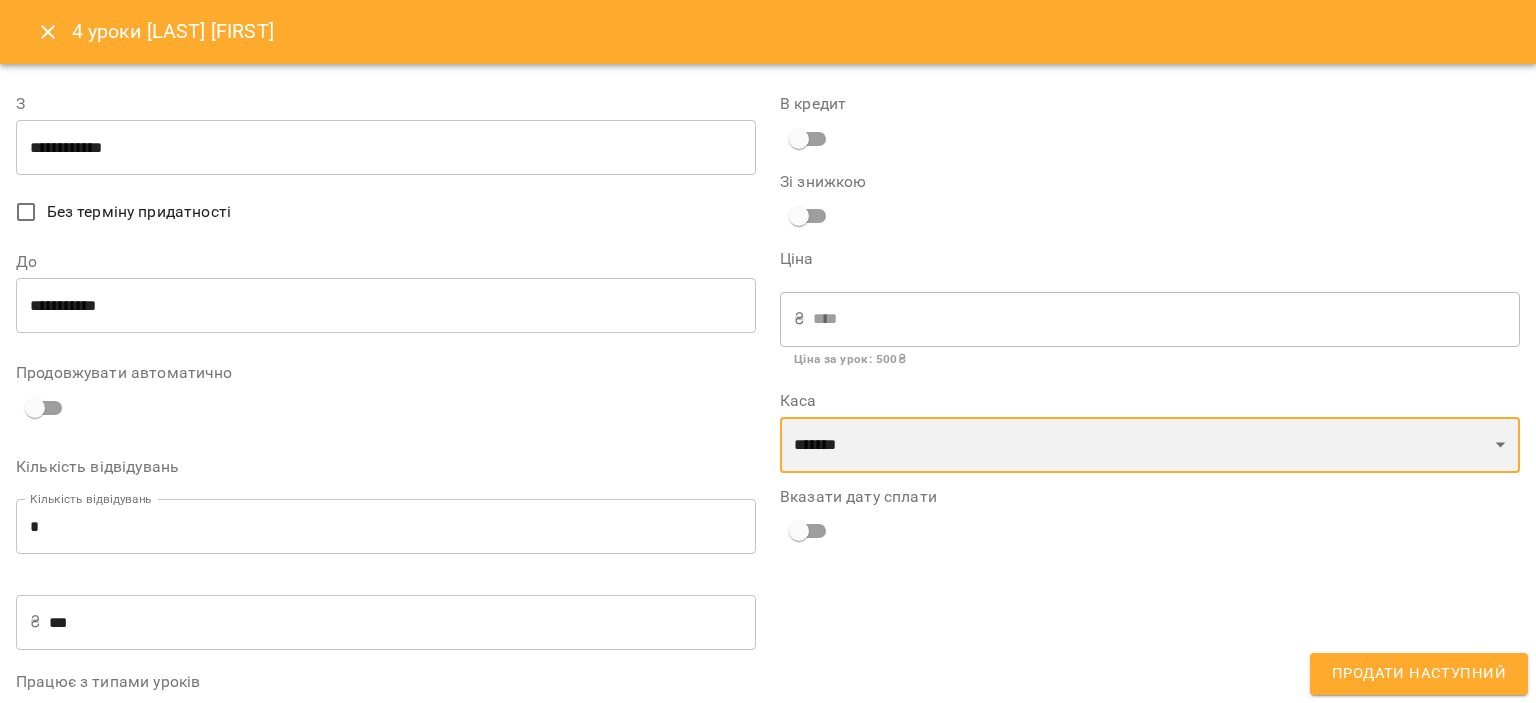 scroll, scrollTop: 87, scrollLeft: 0, axis: vertical 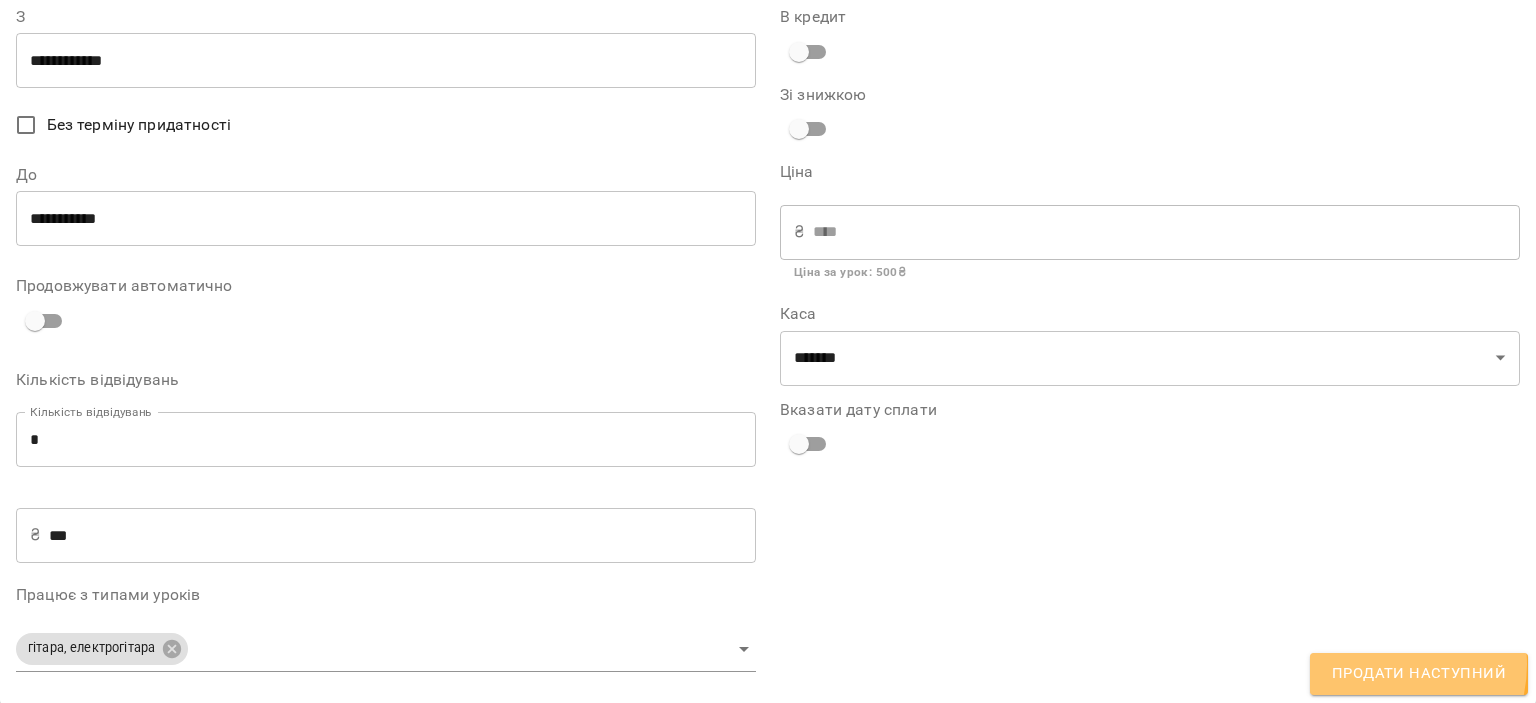click on "Продати наступний" at bounding box center [1419, 674] 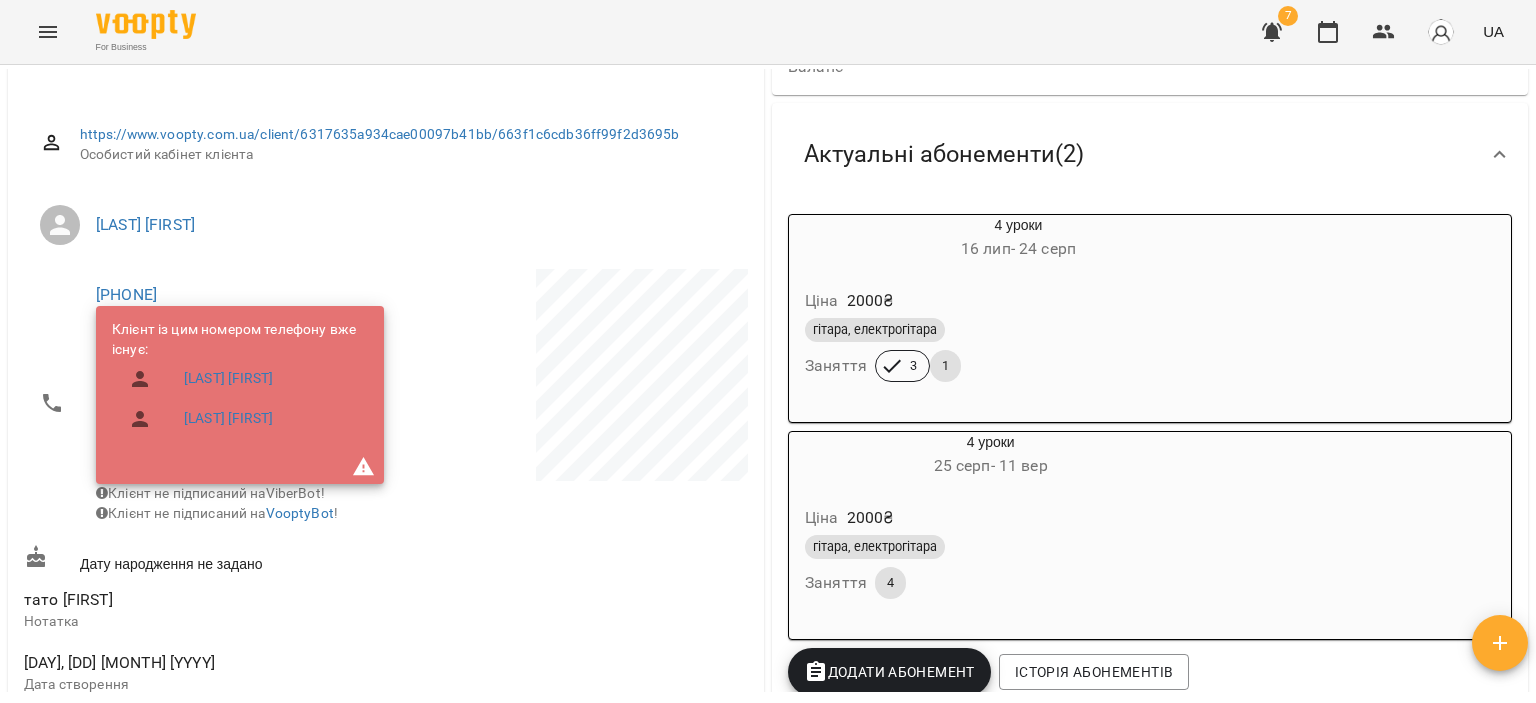 scroll, scrollTop: 200, scrollLeft: 0, axis: vertical 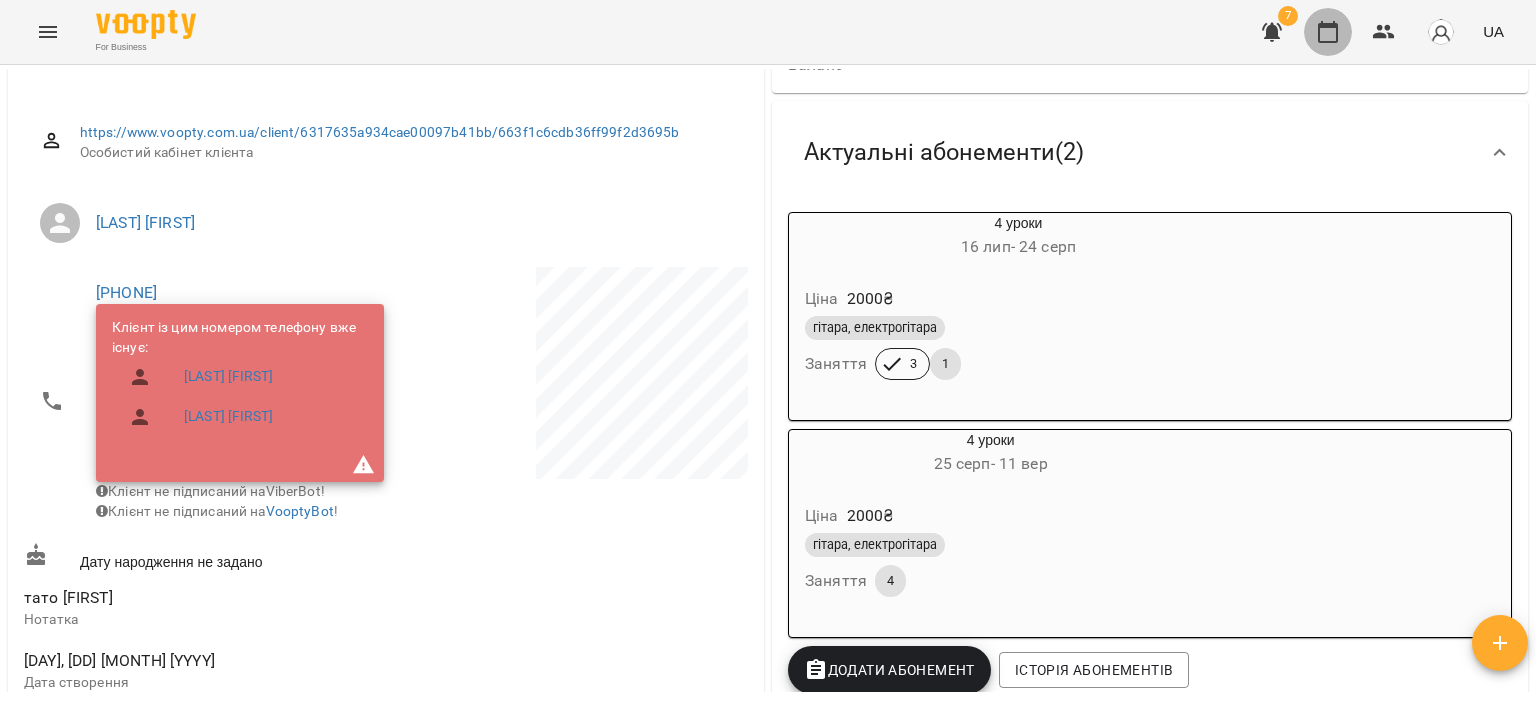 click 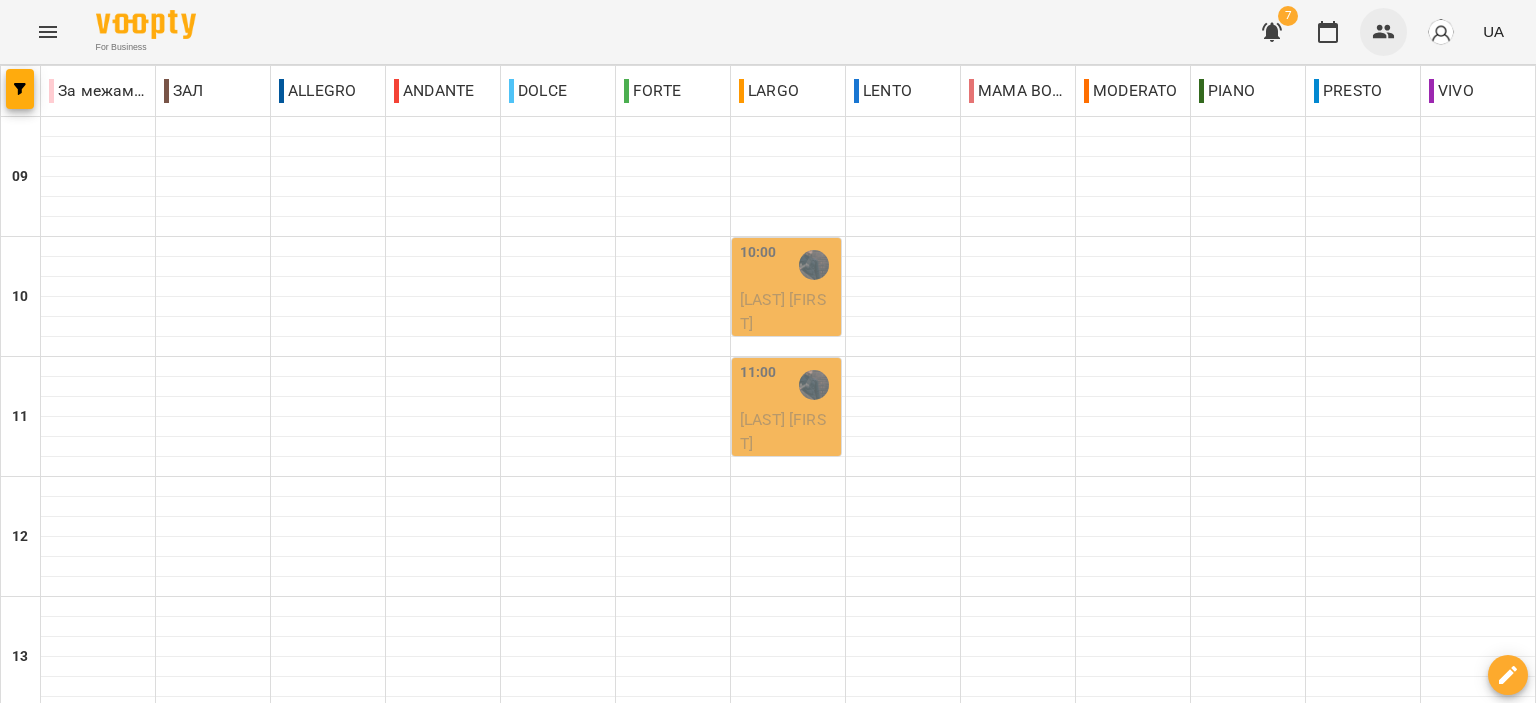 click at bounding box center (1384, 32) 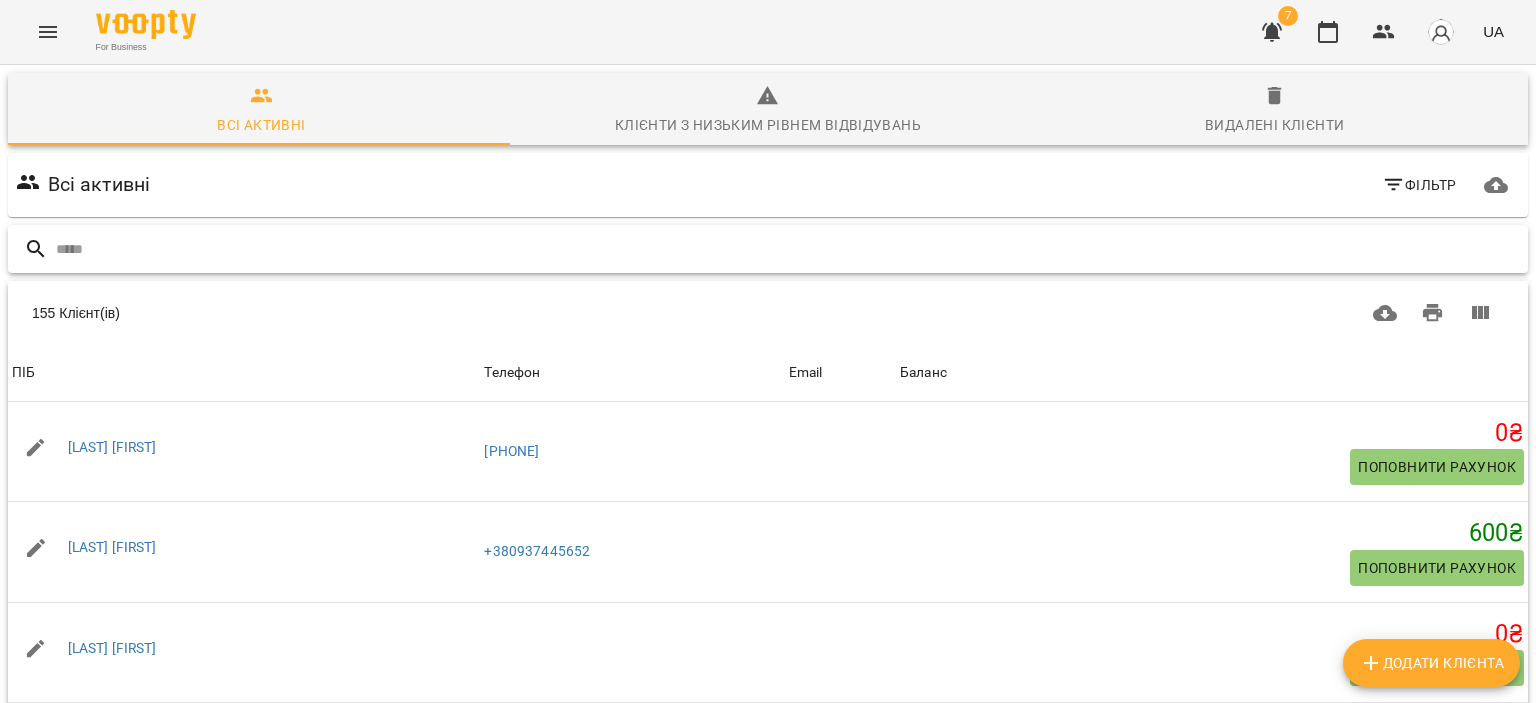 click at bounding box center [788, 249] 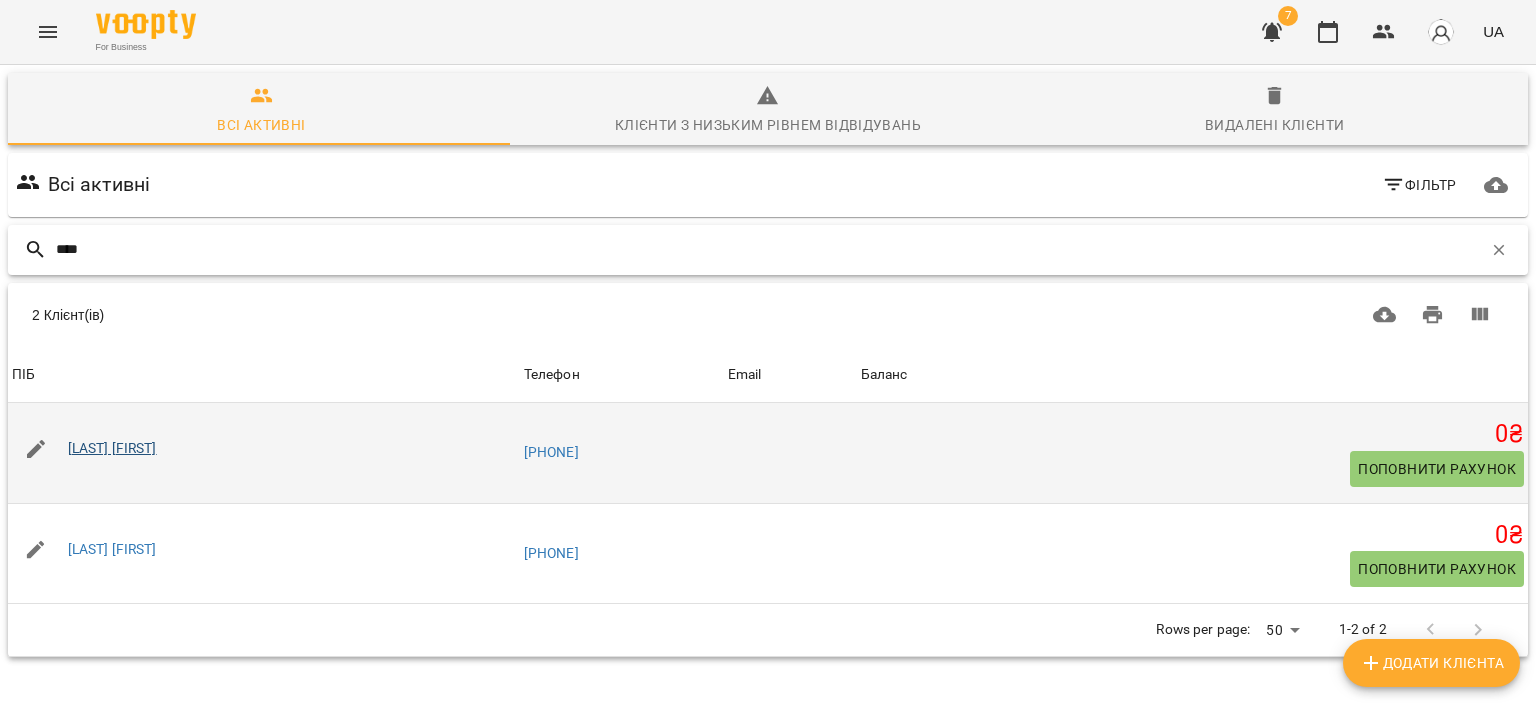 type on "****" 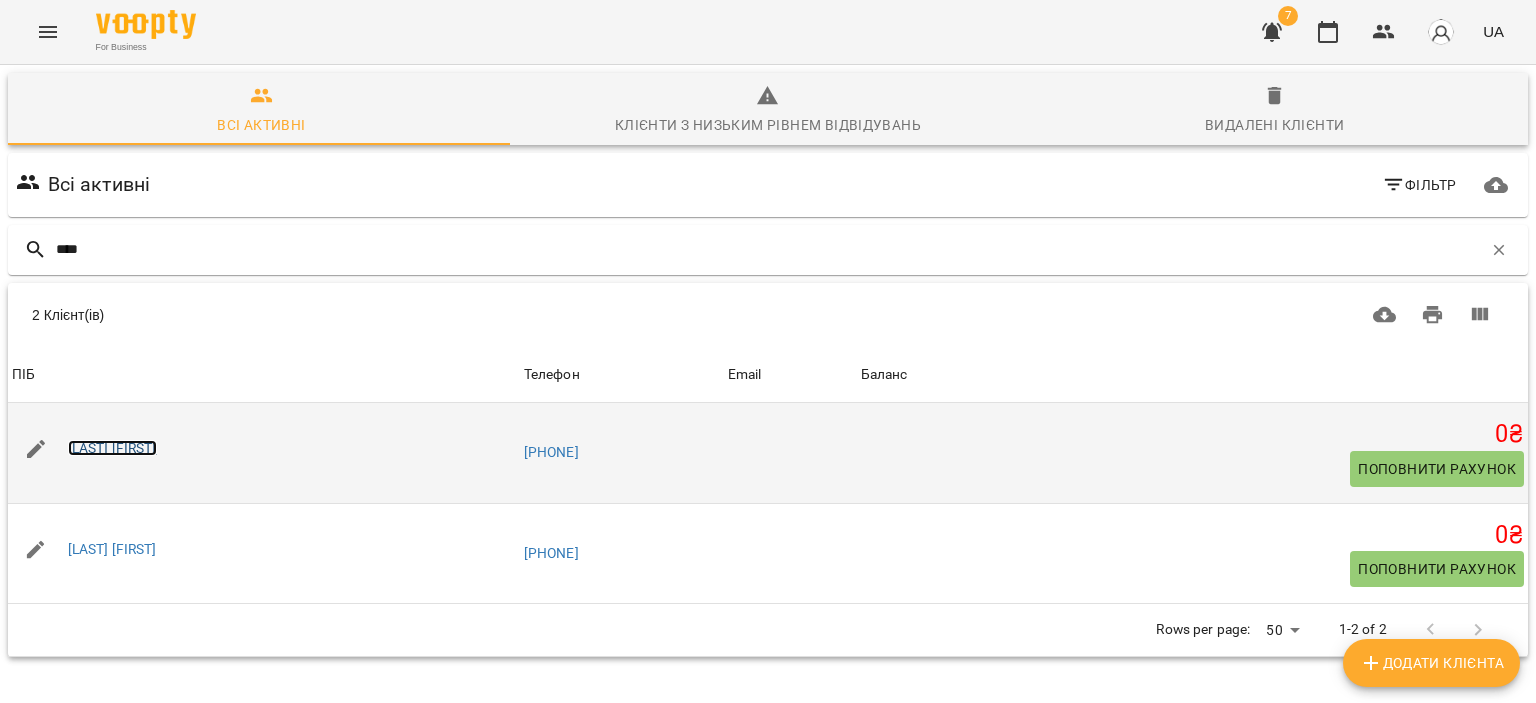 click on "Ворожко Маргарита" at bounding box center [112, 448] 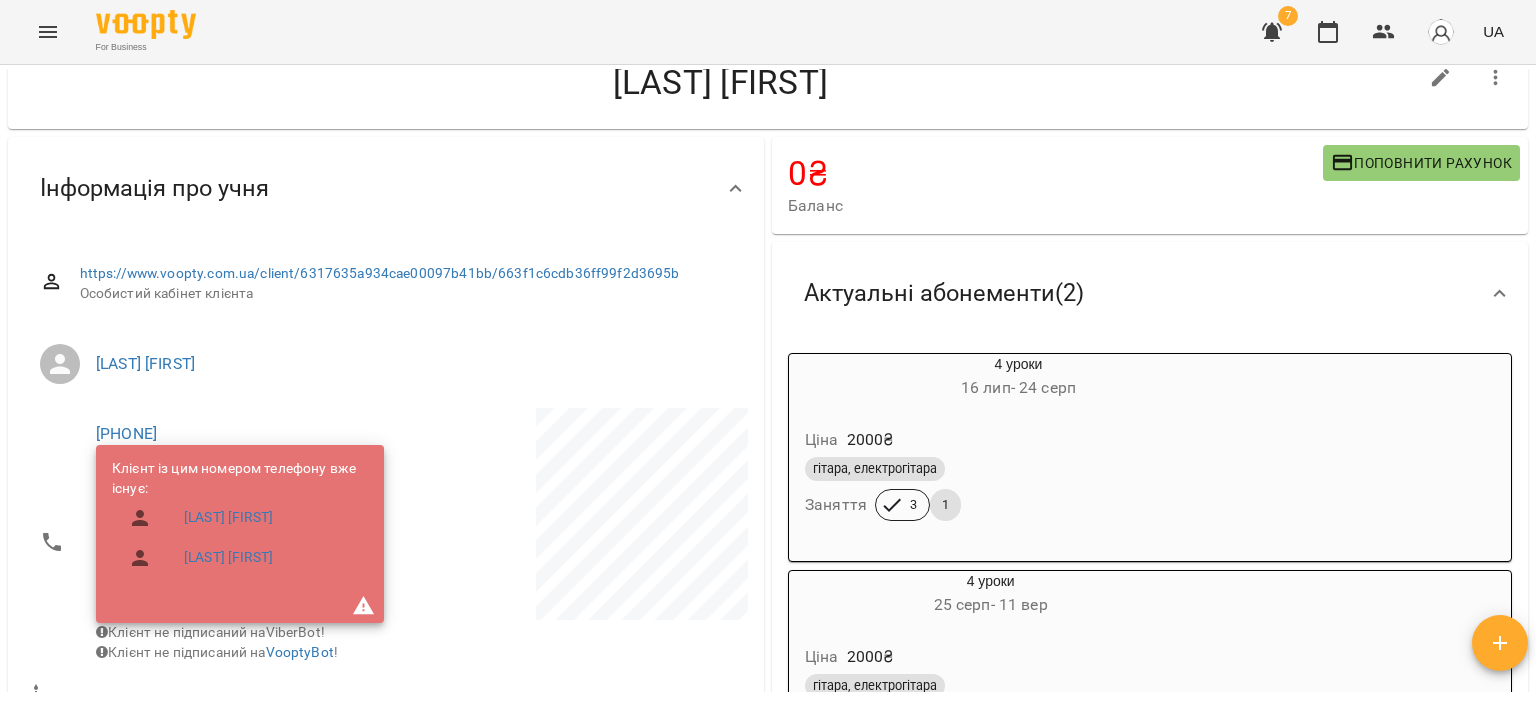 scroll, scrollTop: 0, scrollLeft: 0, axis: both 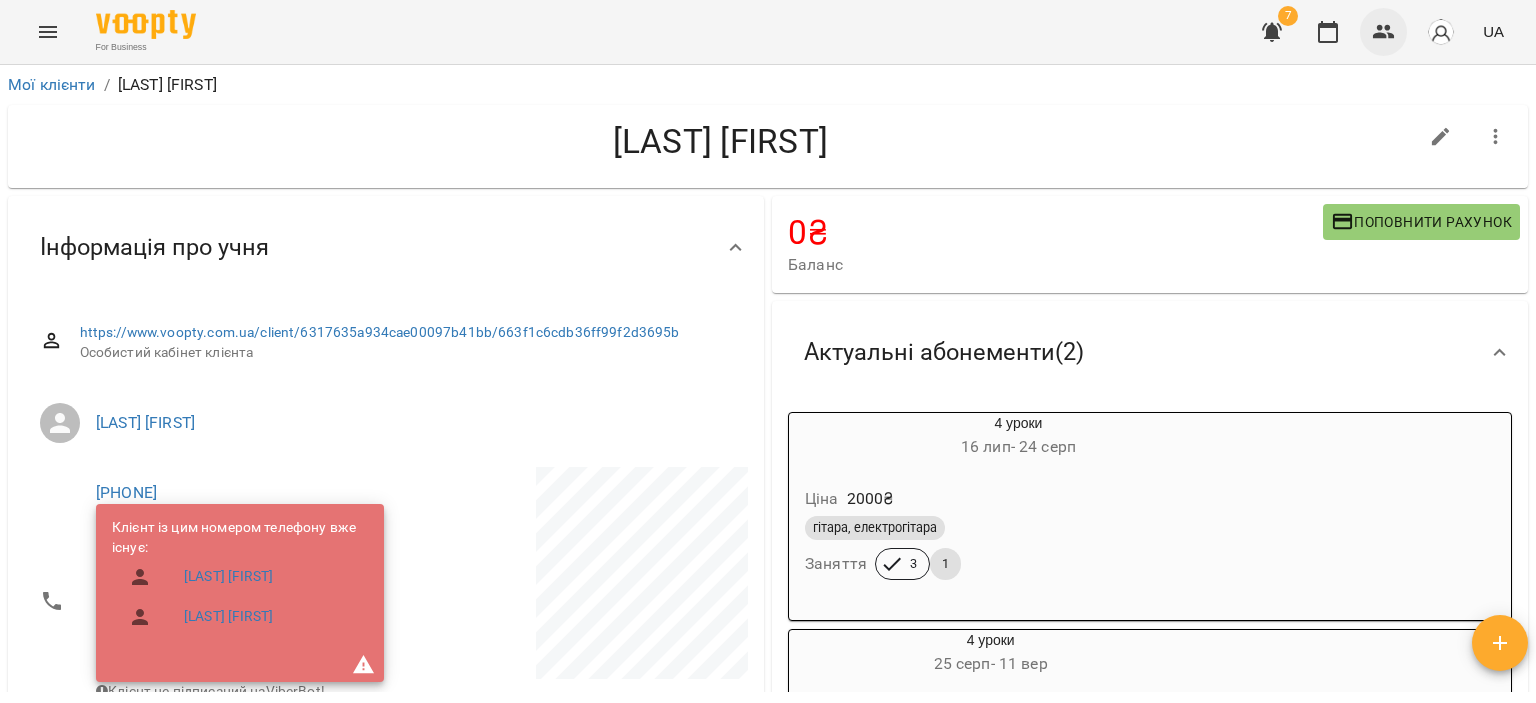 click at bounding box center [1384, 32] 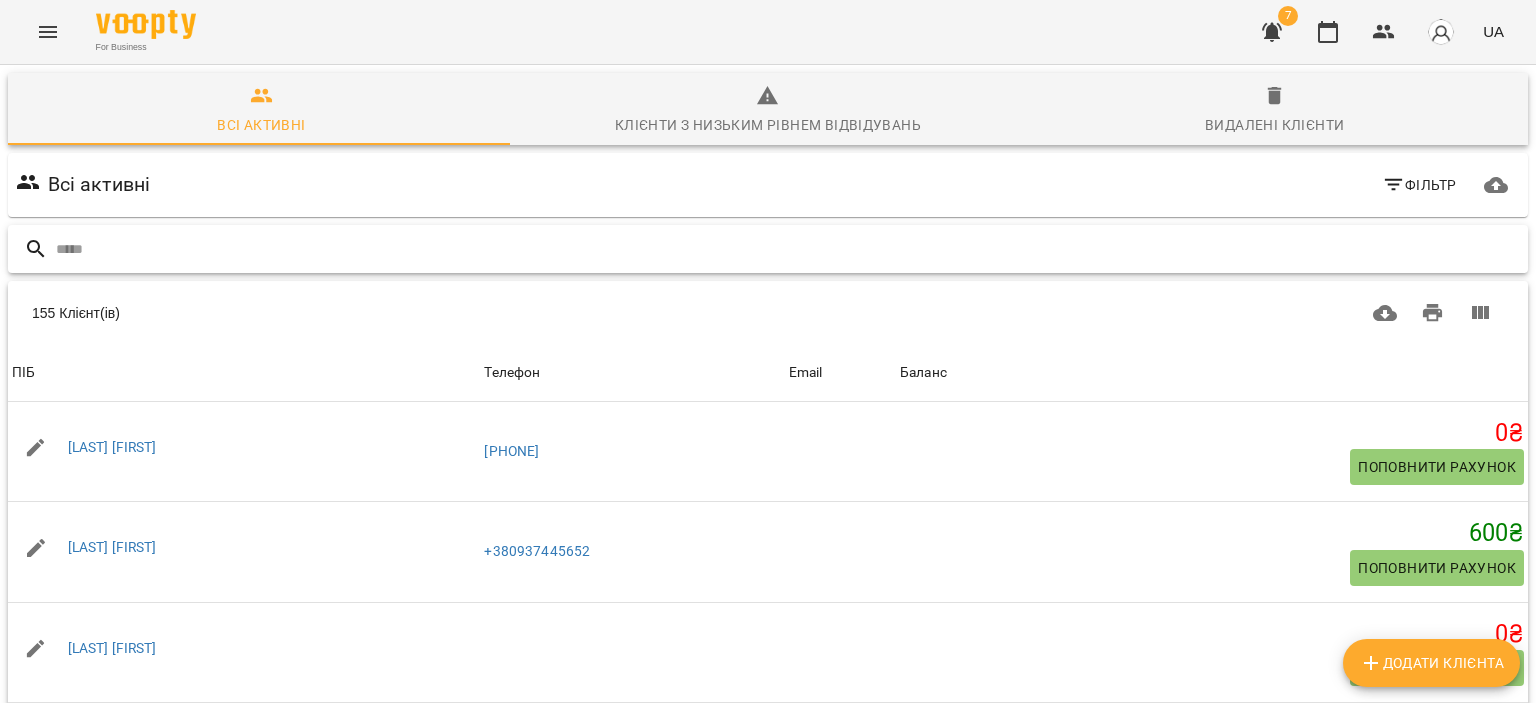 click at bounding box center [788, 249] 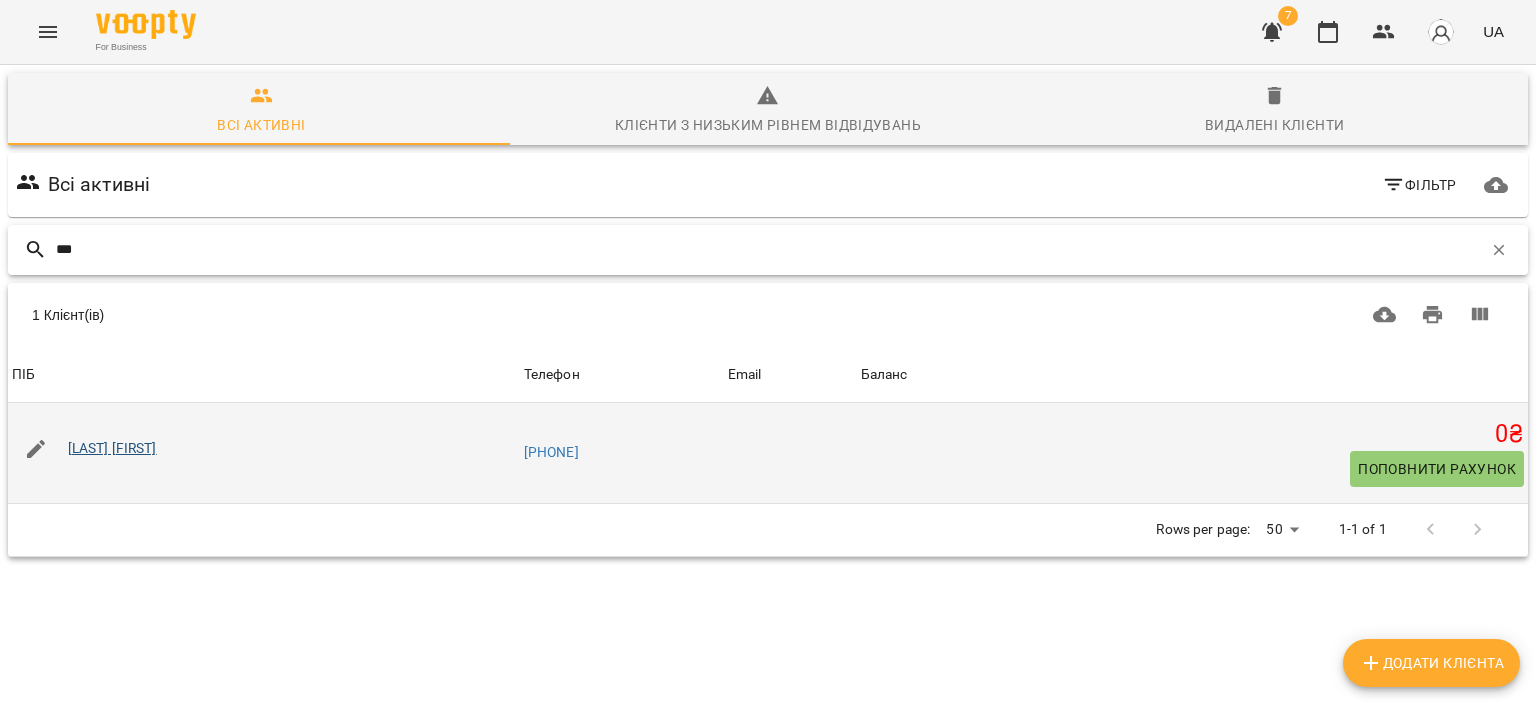 type on "***" 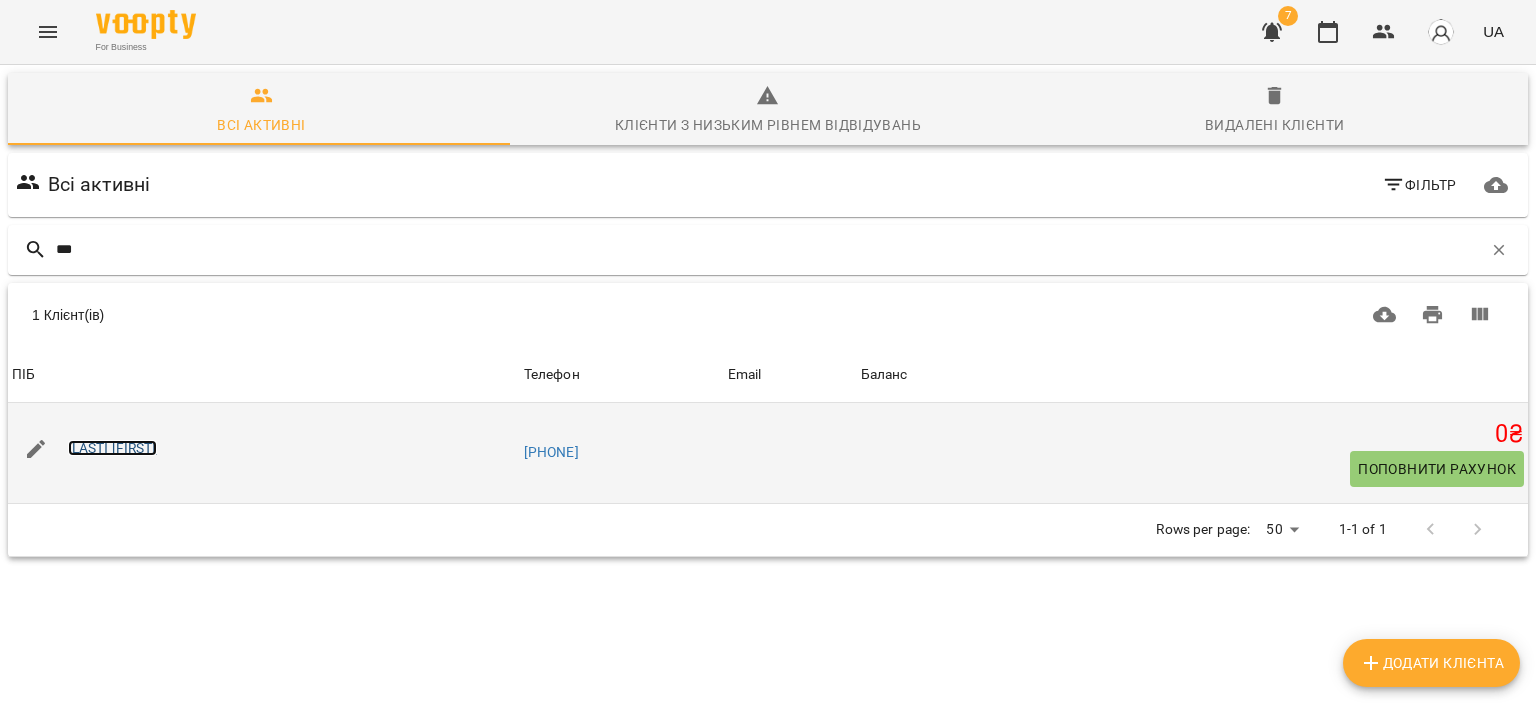 click on "[FIRST] [LAST]" at bounding box center [112, 448] 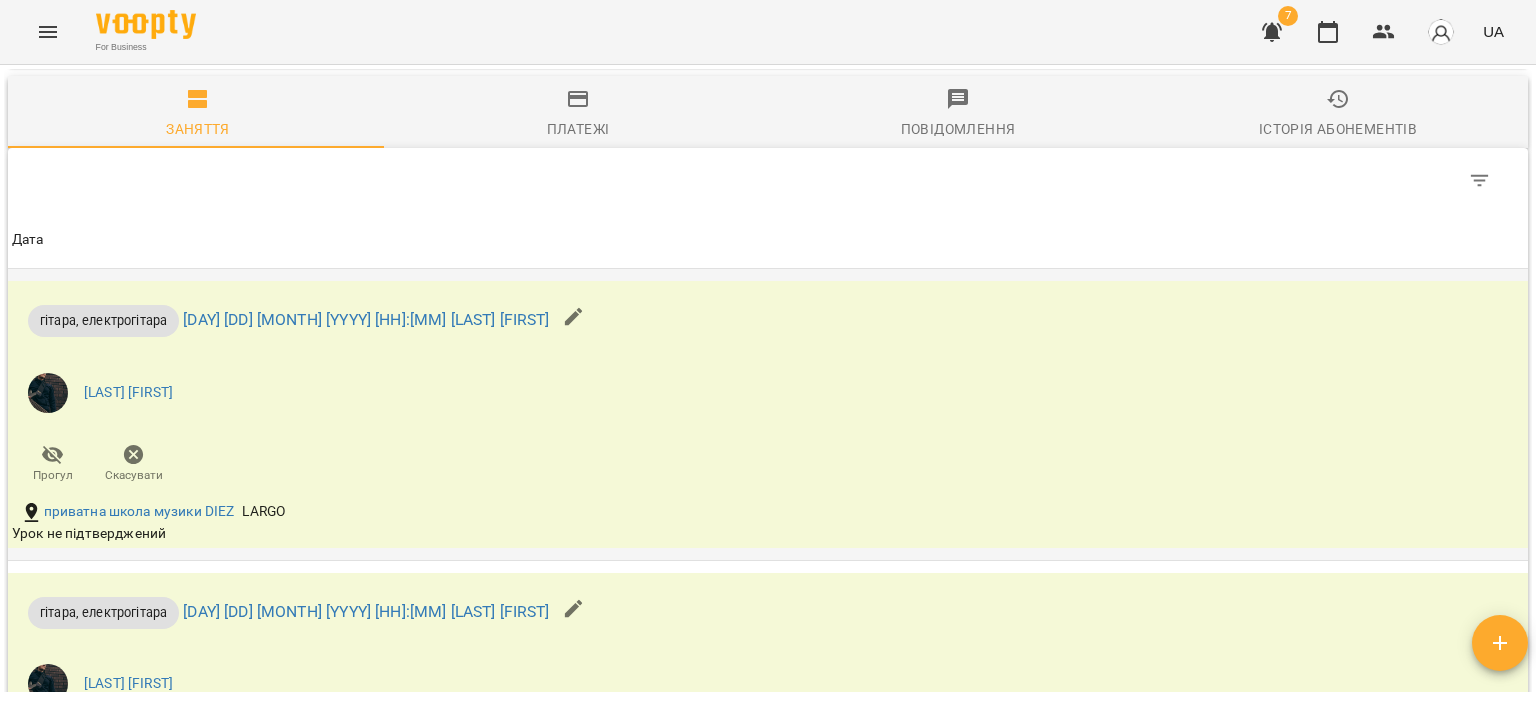 scroll, scrollTop: 900, scrollLeft: 0, axis: vertical 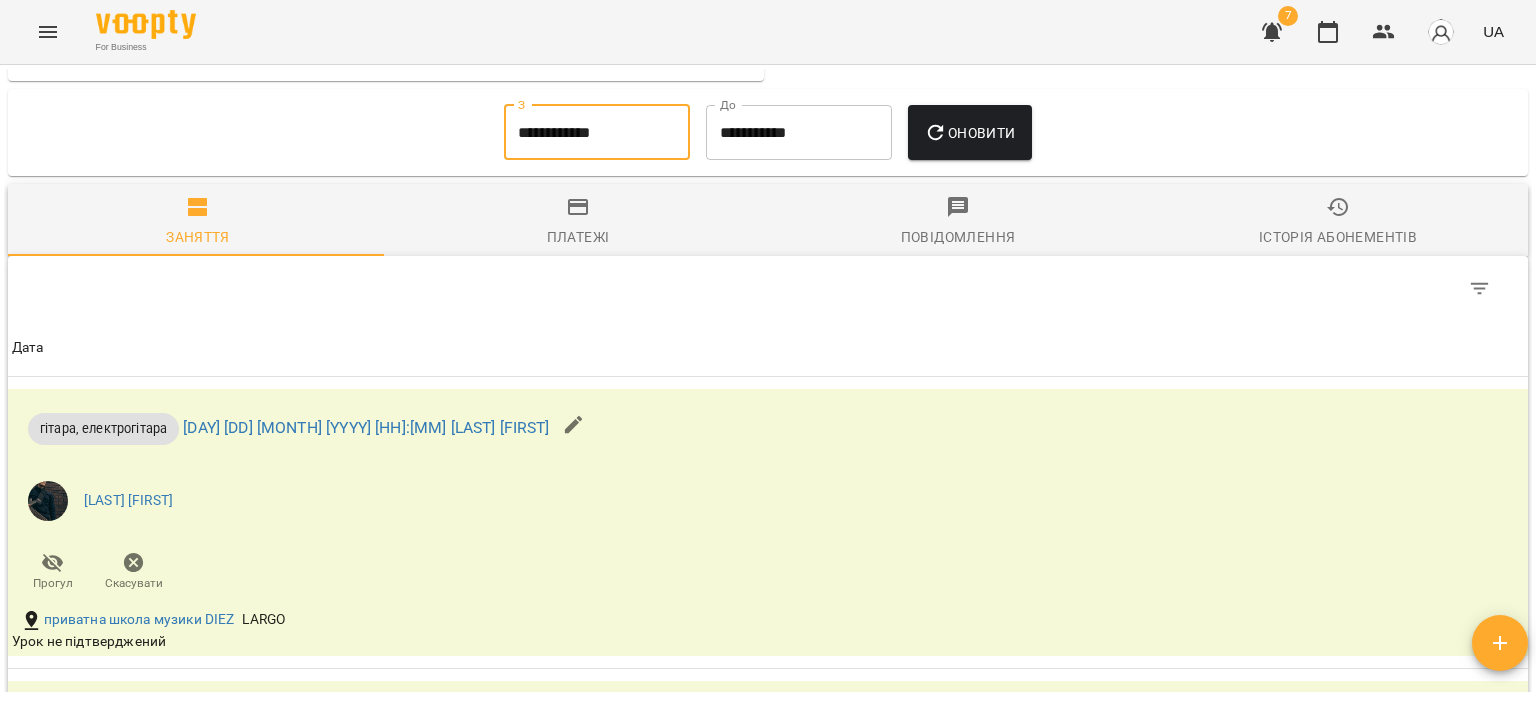 click on "**********" at bounding box center (597, 133) 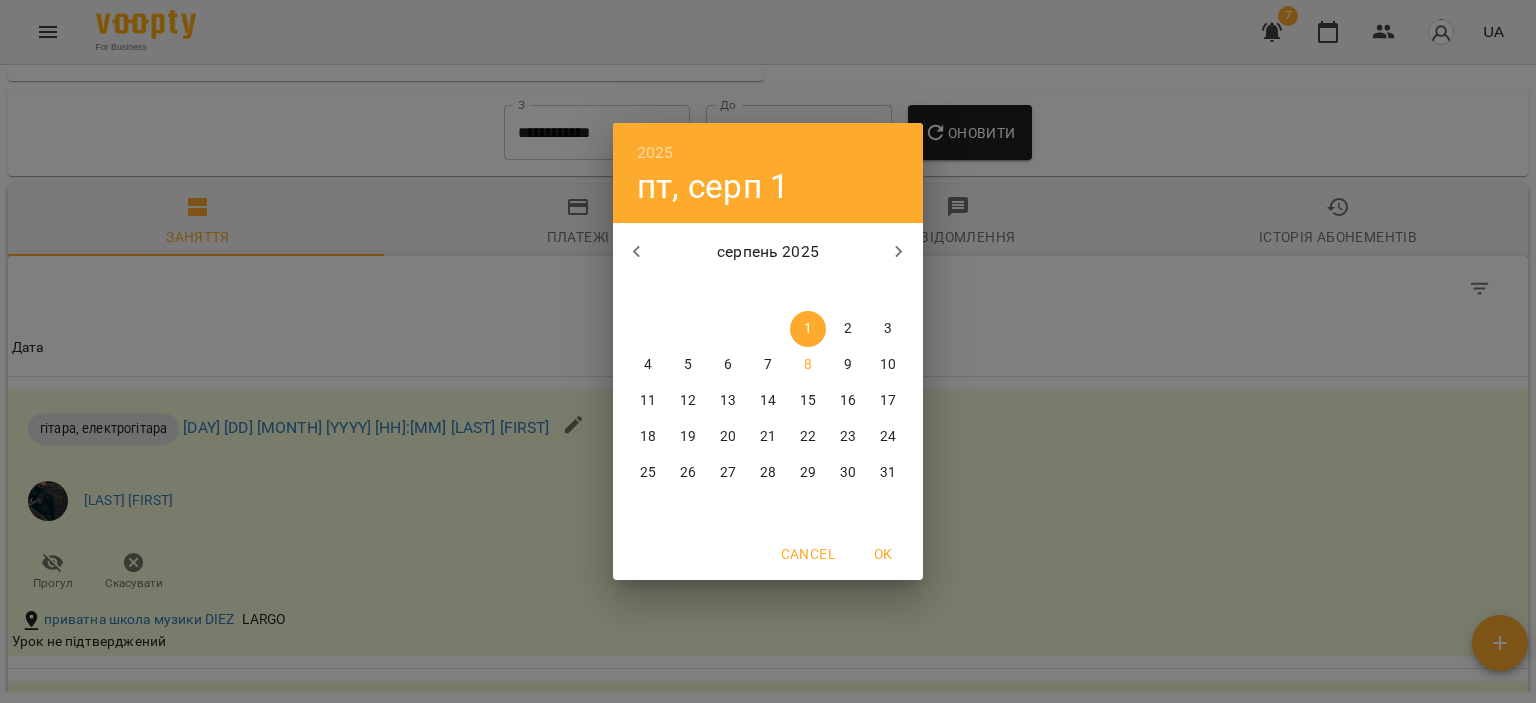 click 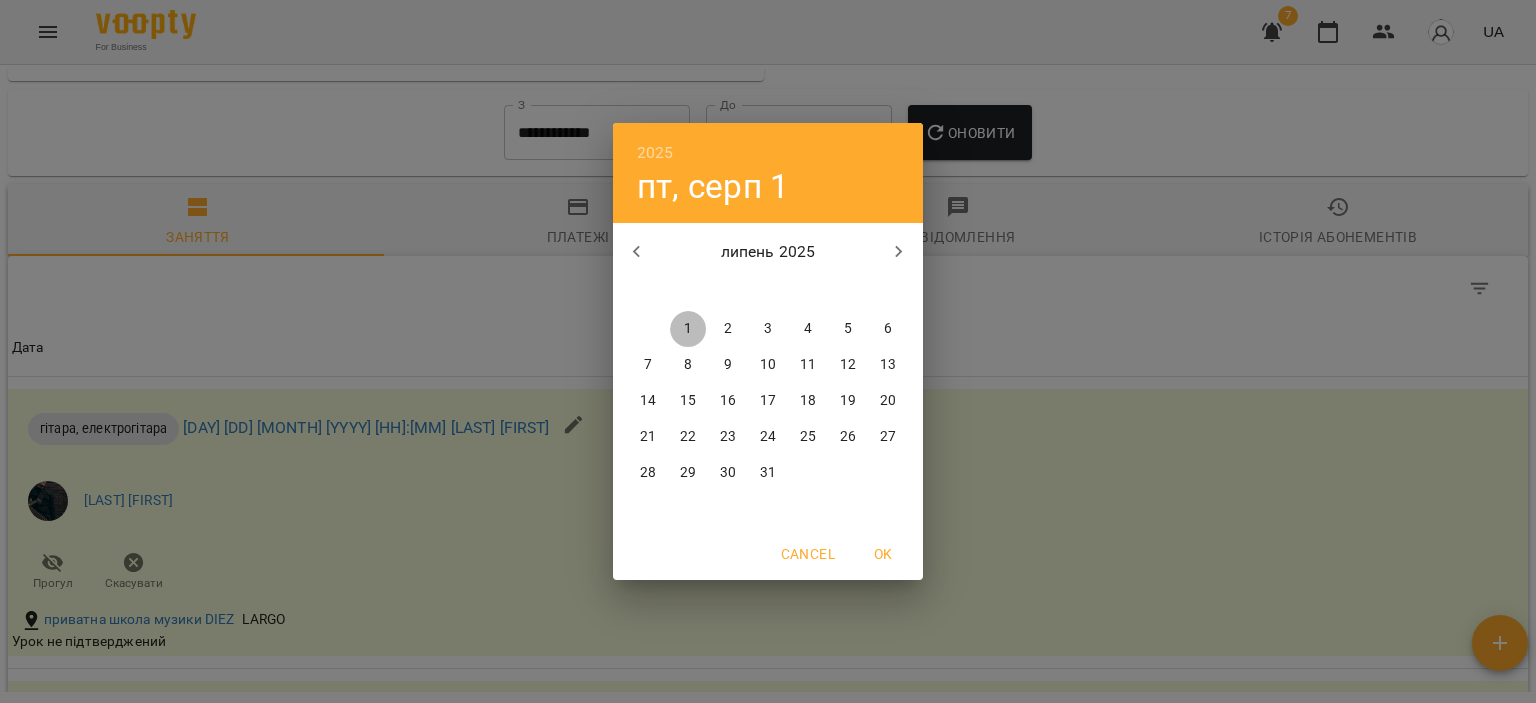 click on "1" at bounding box center [688, 329] 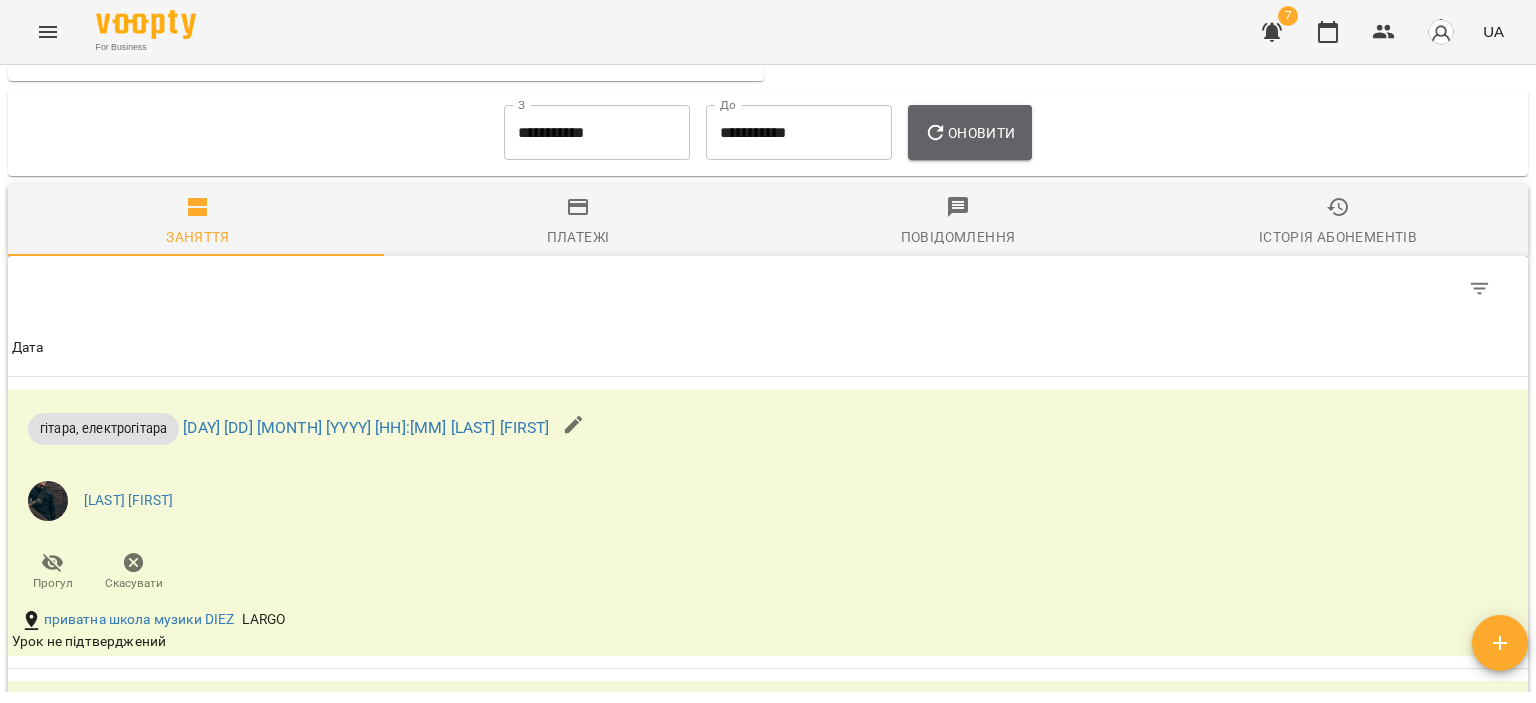 click on "Оновити" at bounding box center [969, 133] 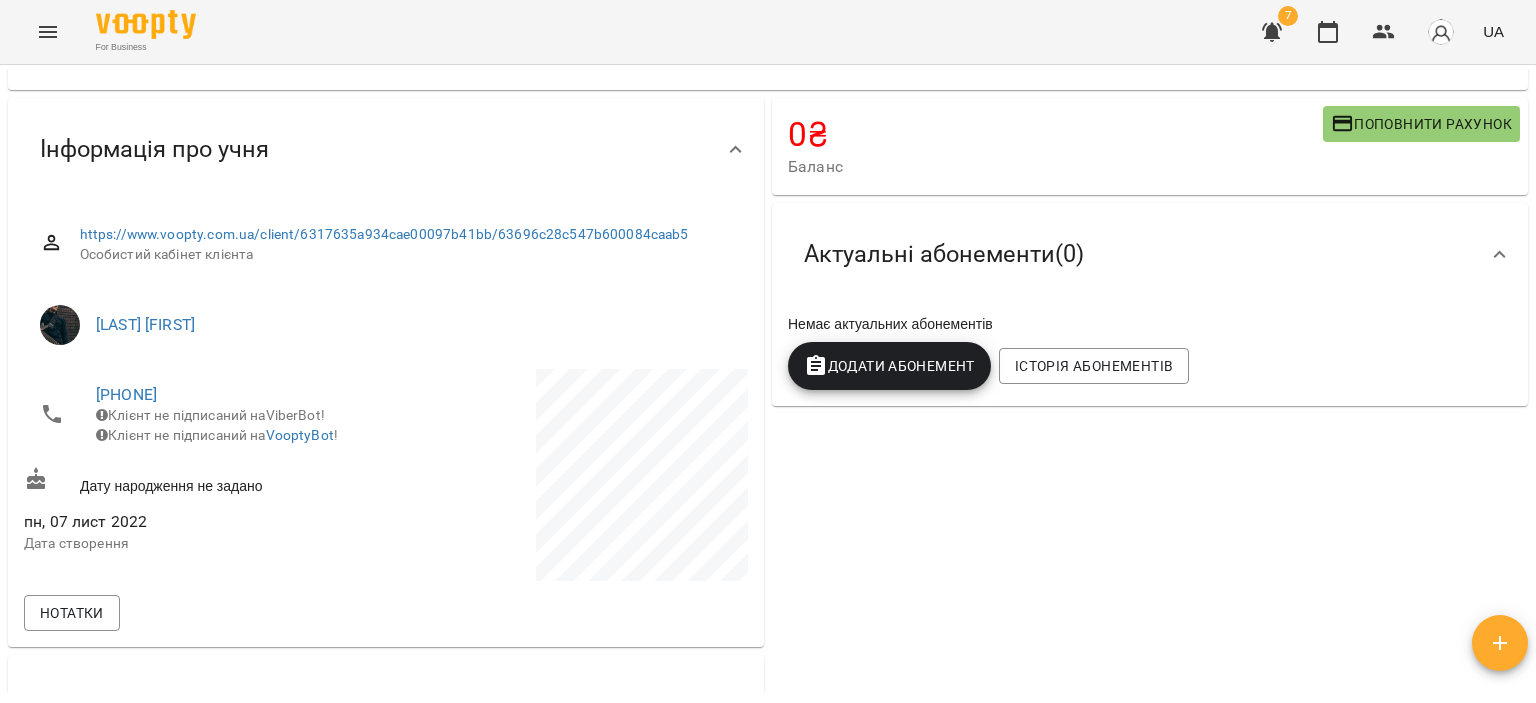 scroll, scrollTop: 0, scrollLeft: 0, axis: both 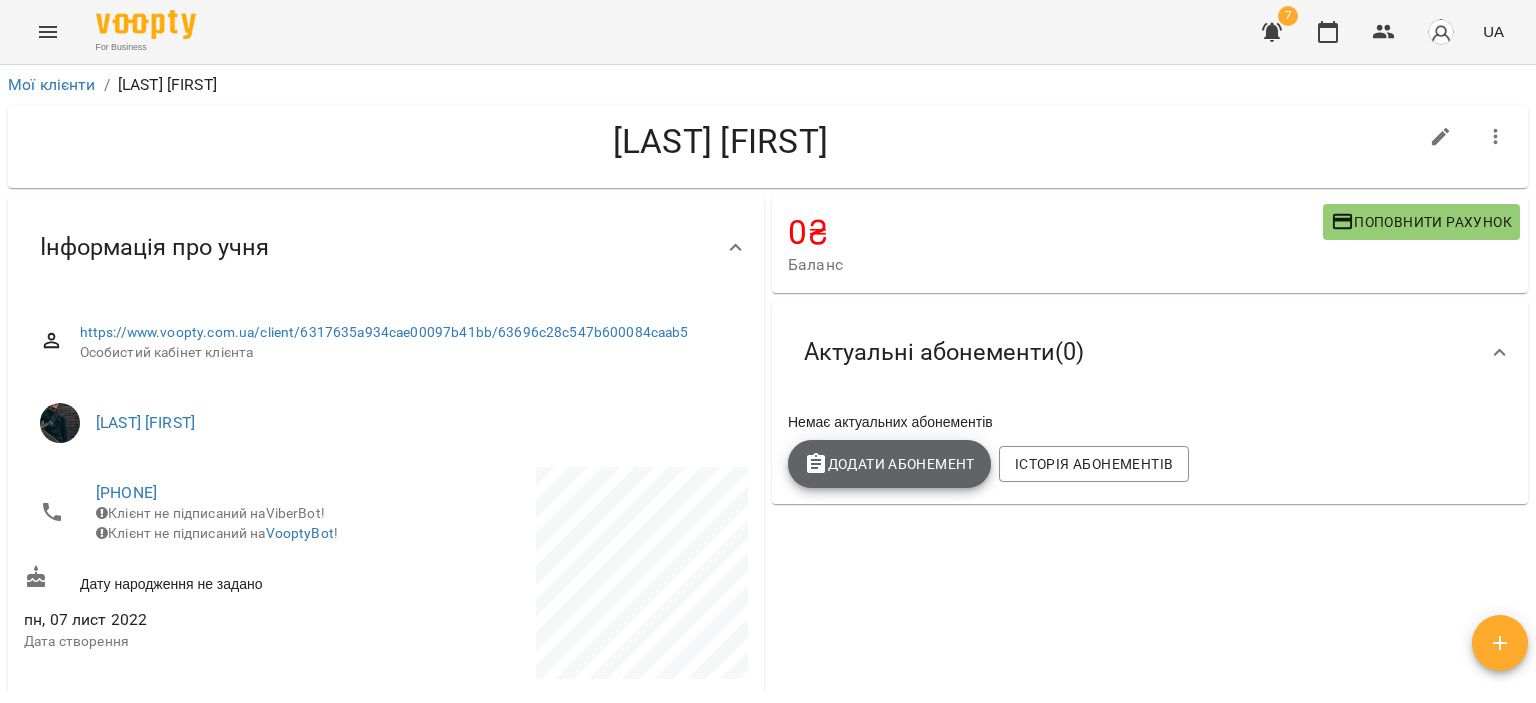click on "Додати Абонемент" at bounding box center (889, 464) 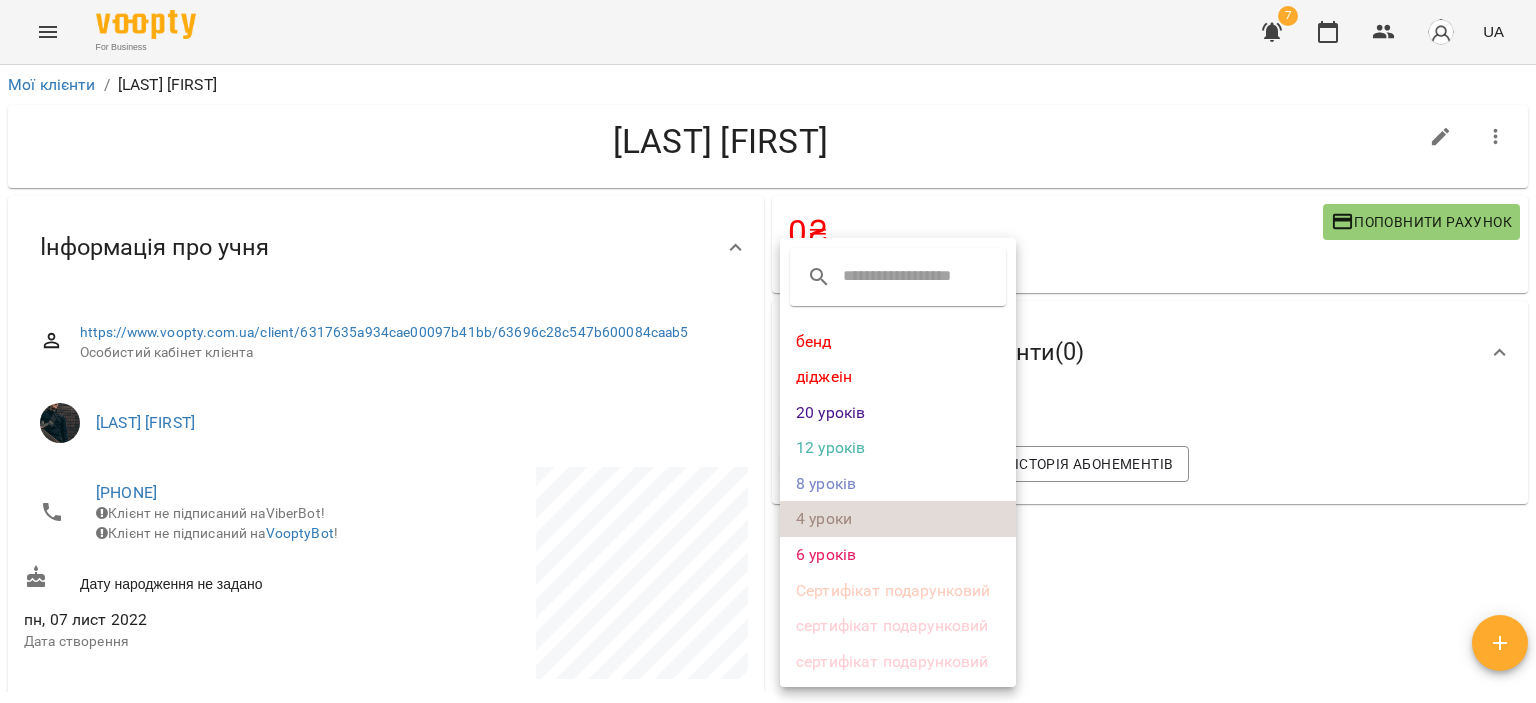 click on "4 уроки" at bounding box center (898, 519) 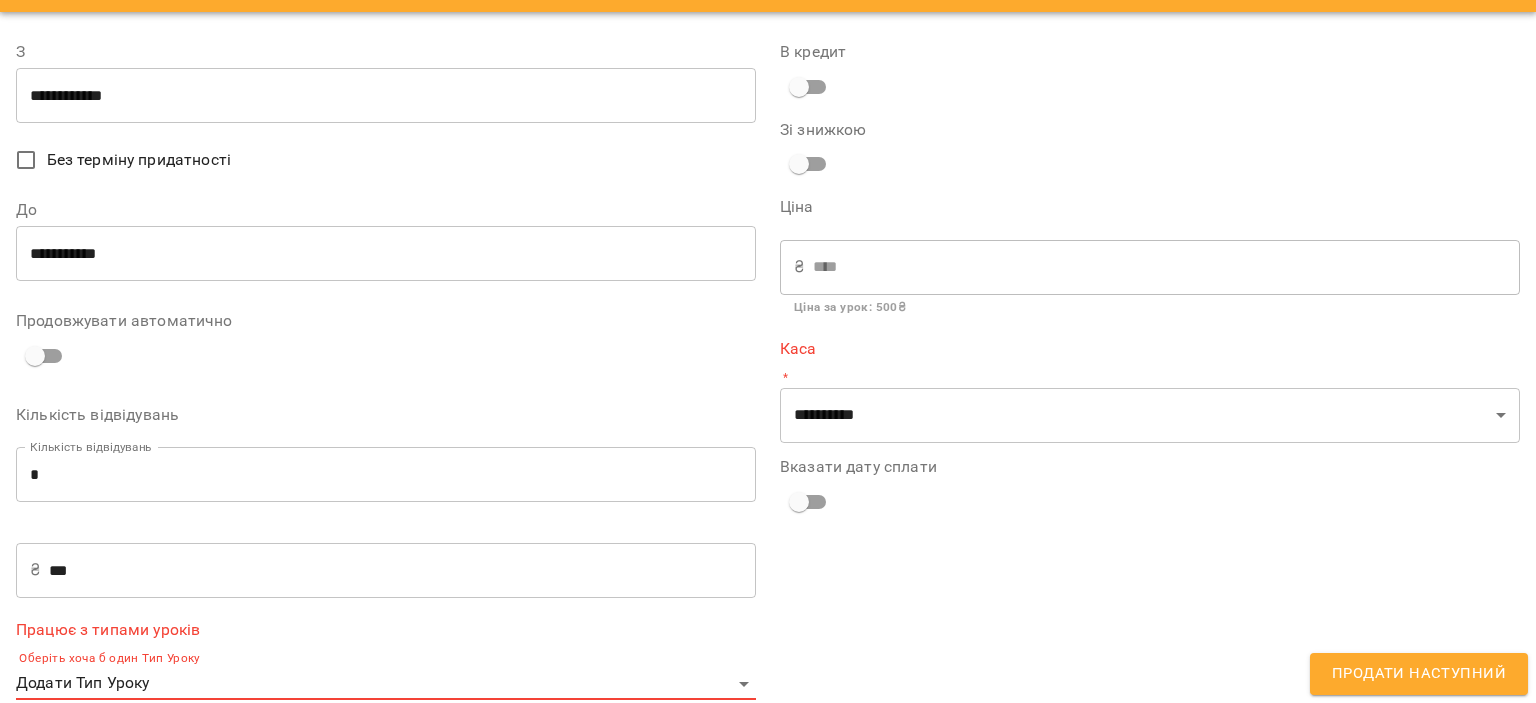 scroll, scrollTop: 80, scrollLeft: 0, axis: vertical 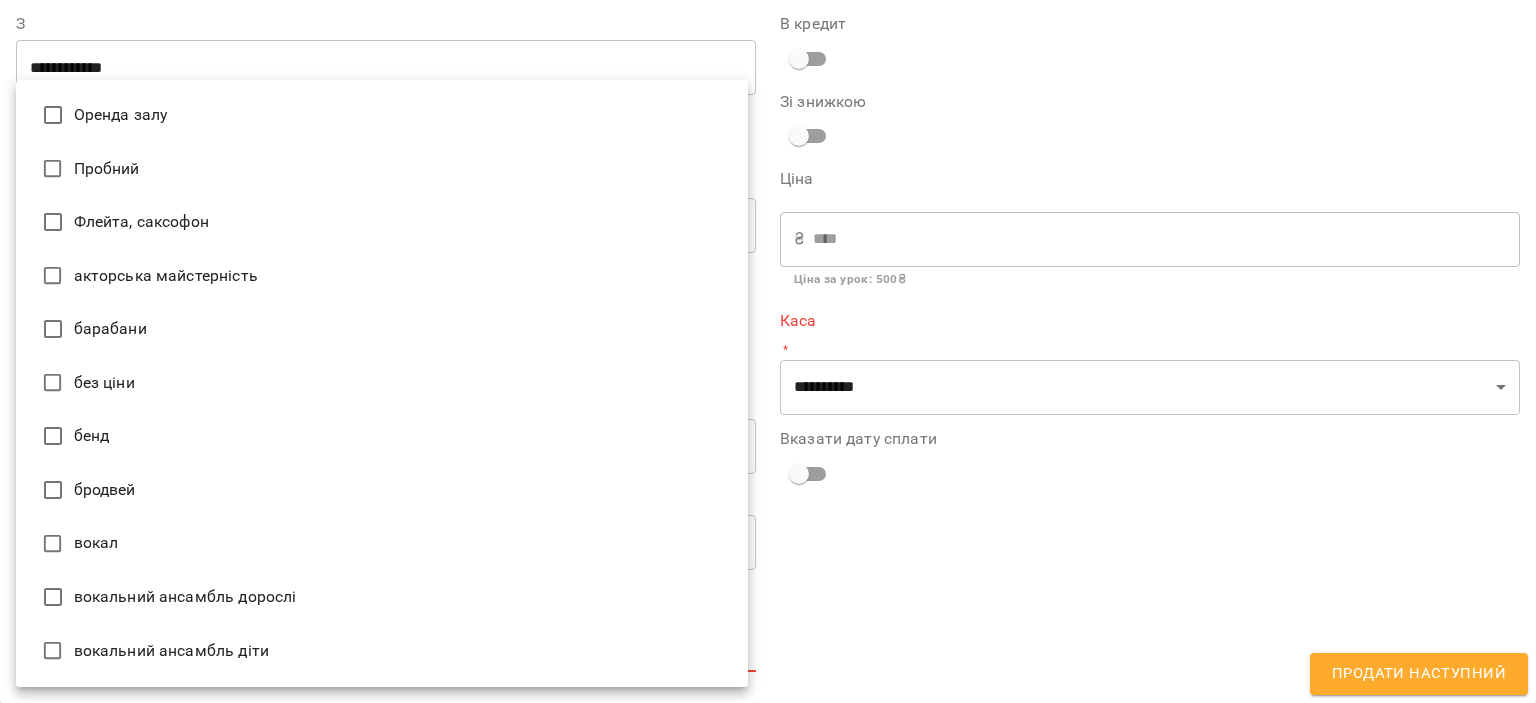 click on "**********" at bounding box center (768, 384) 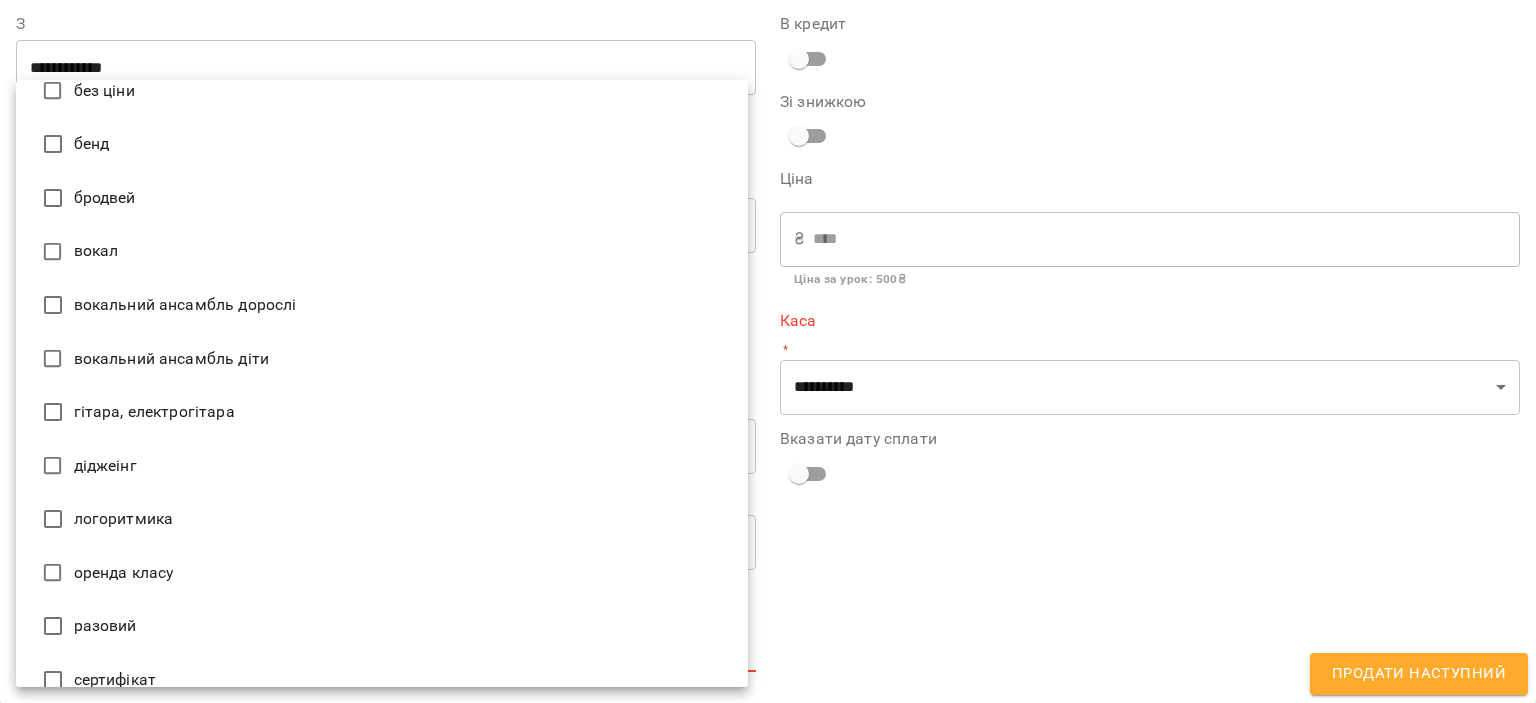 scroll, scrollTop: 300, scrollLeft: 0, axis: vertical 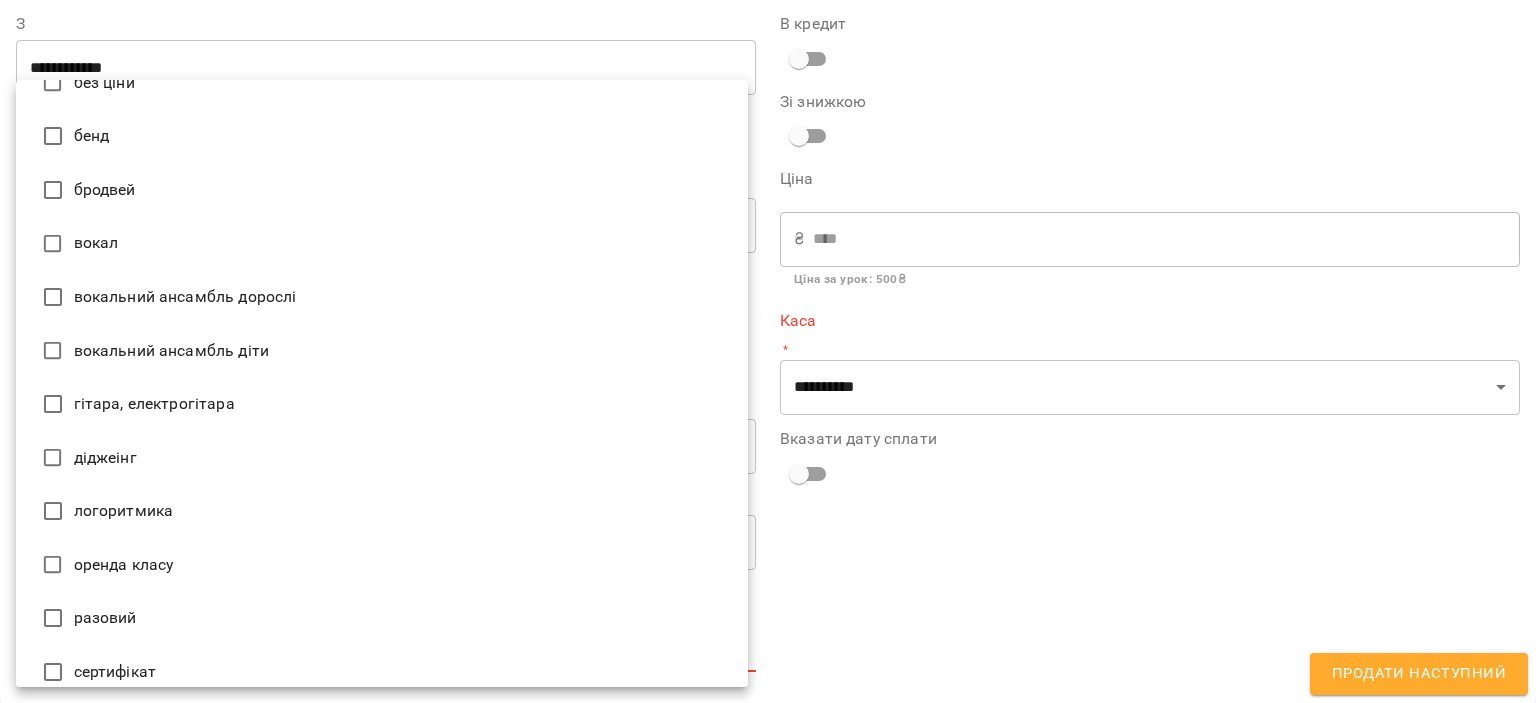click on "гітара, електрогітара" at bounding box center (382, 404) 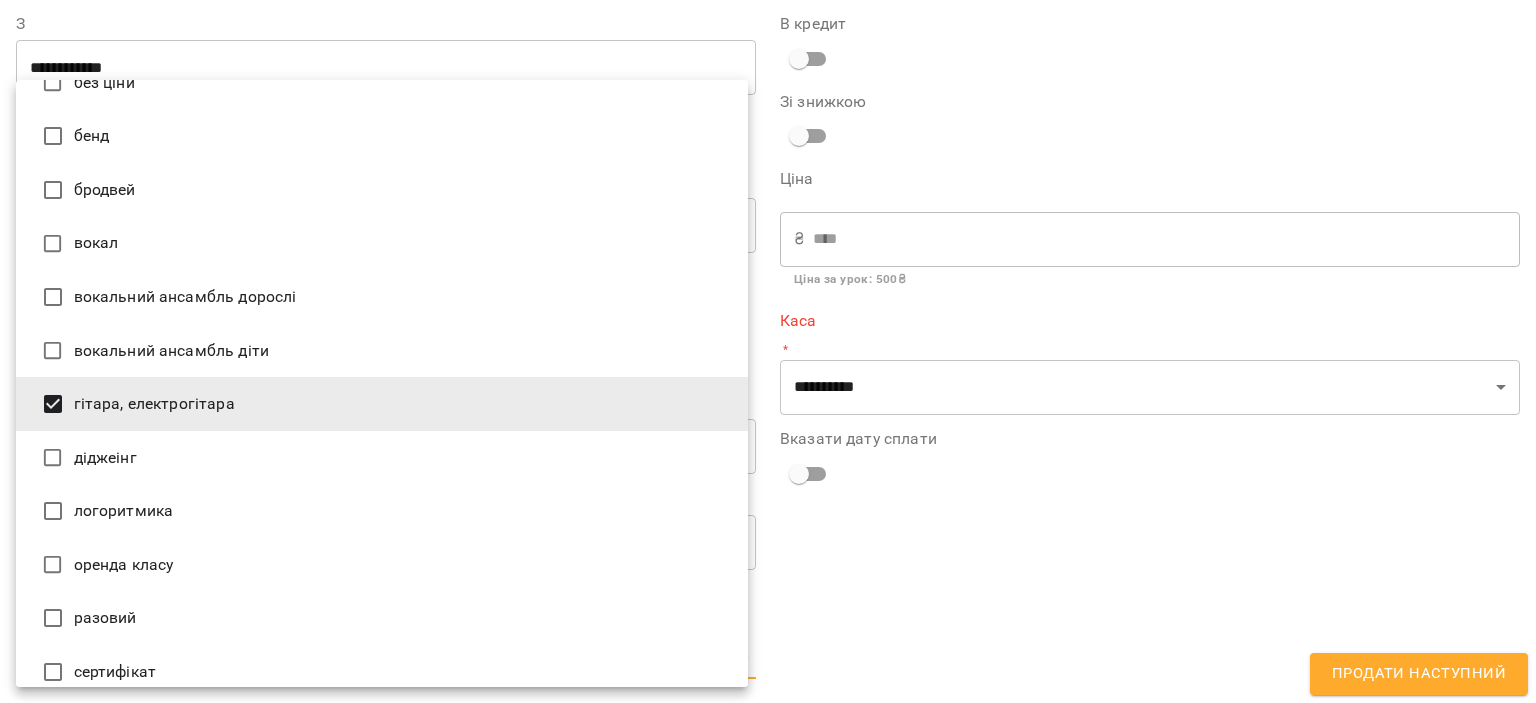 click at bounding box center [768, 351] 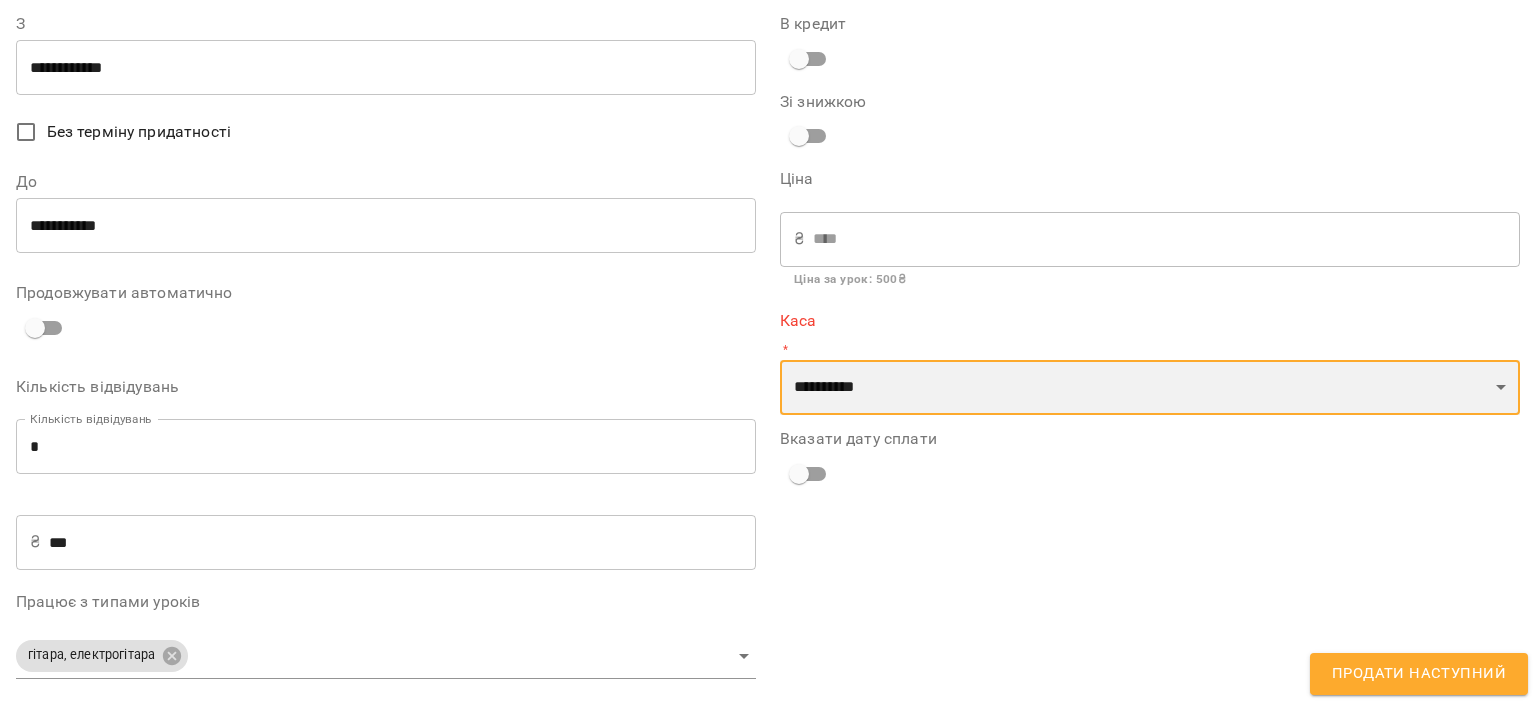 click on "**********" at bounding box center (1150, 388) 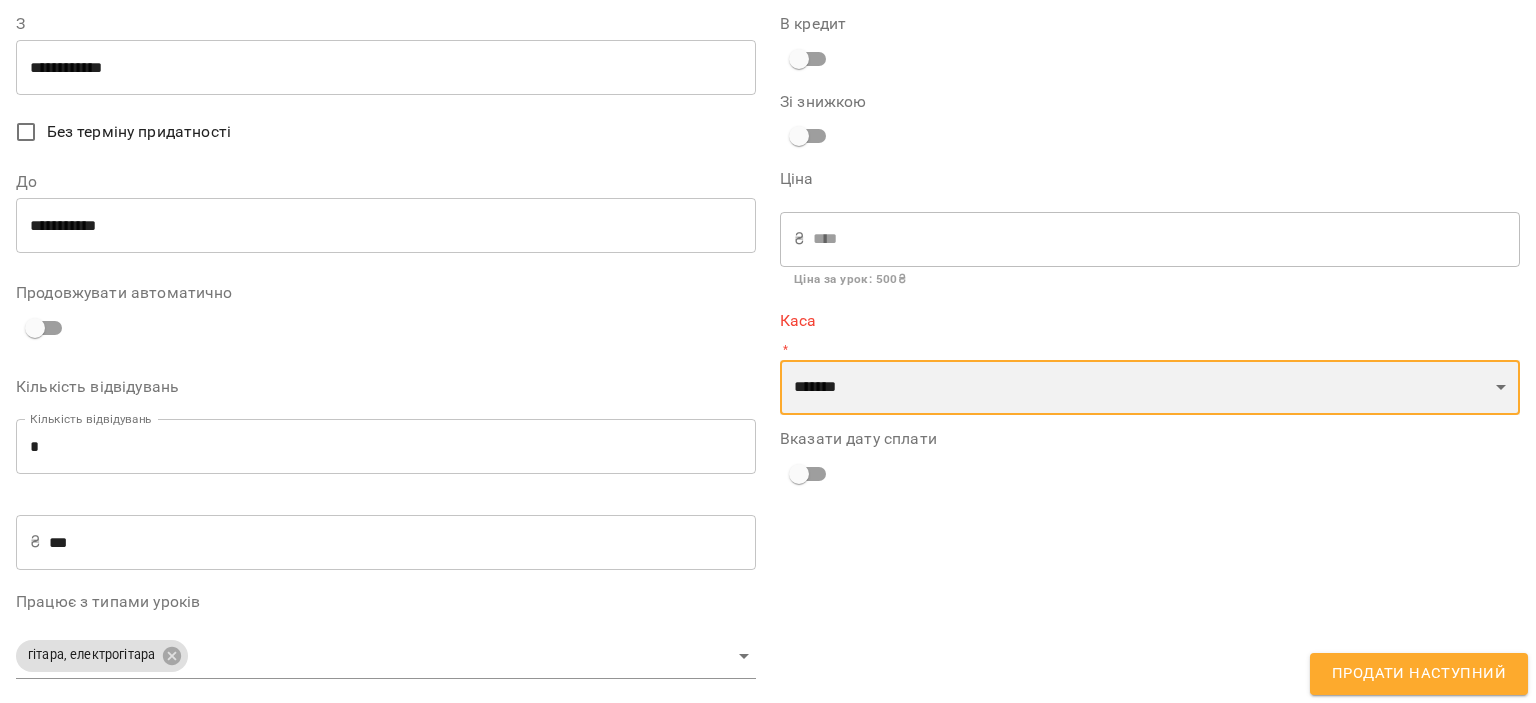 click on "**********" at bounding box center [1150, 388] 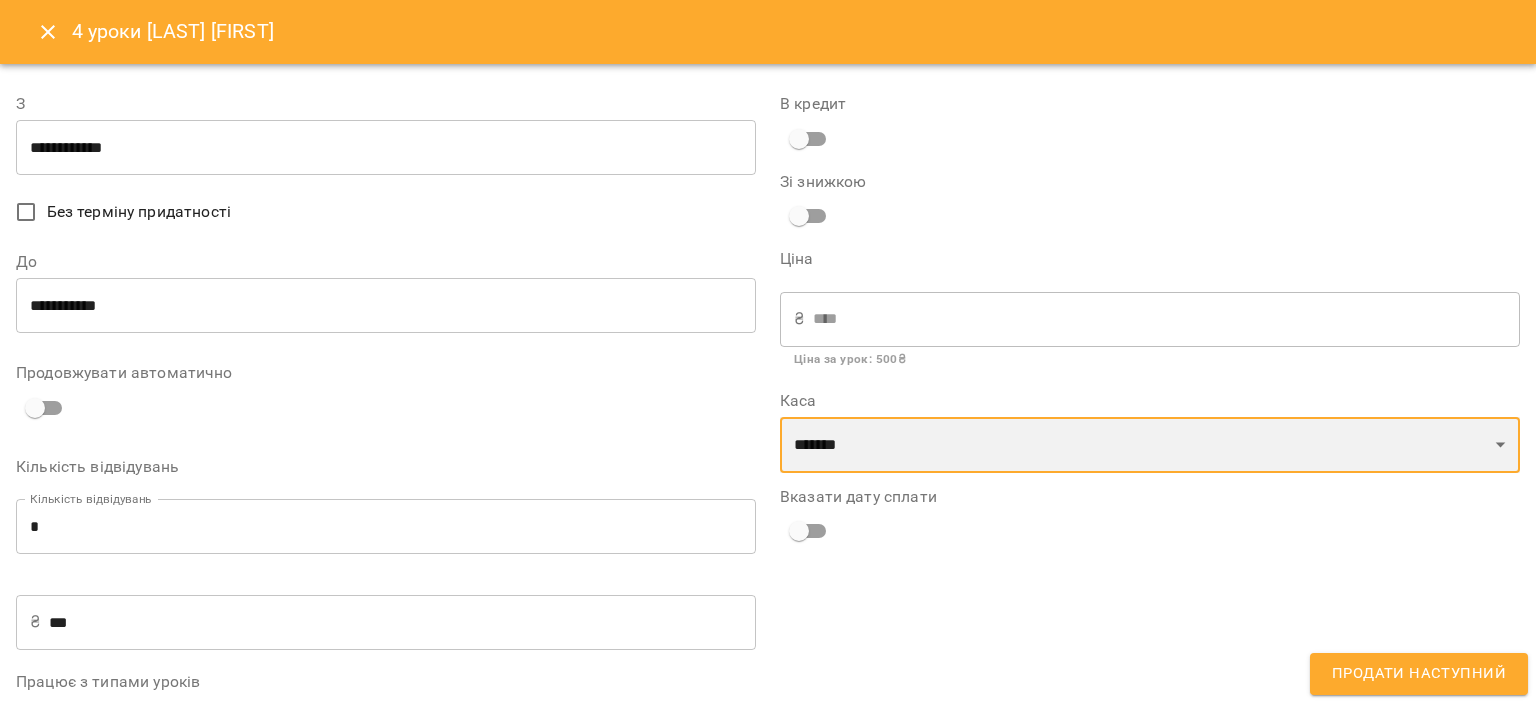 scroll, scrollTop: 87, scrollLeft: 0, axis: vertical 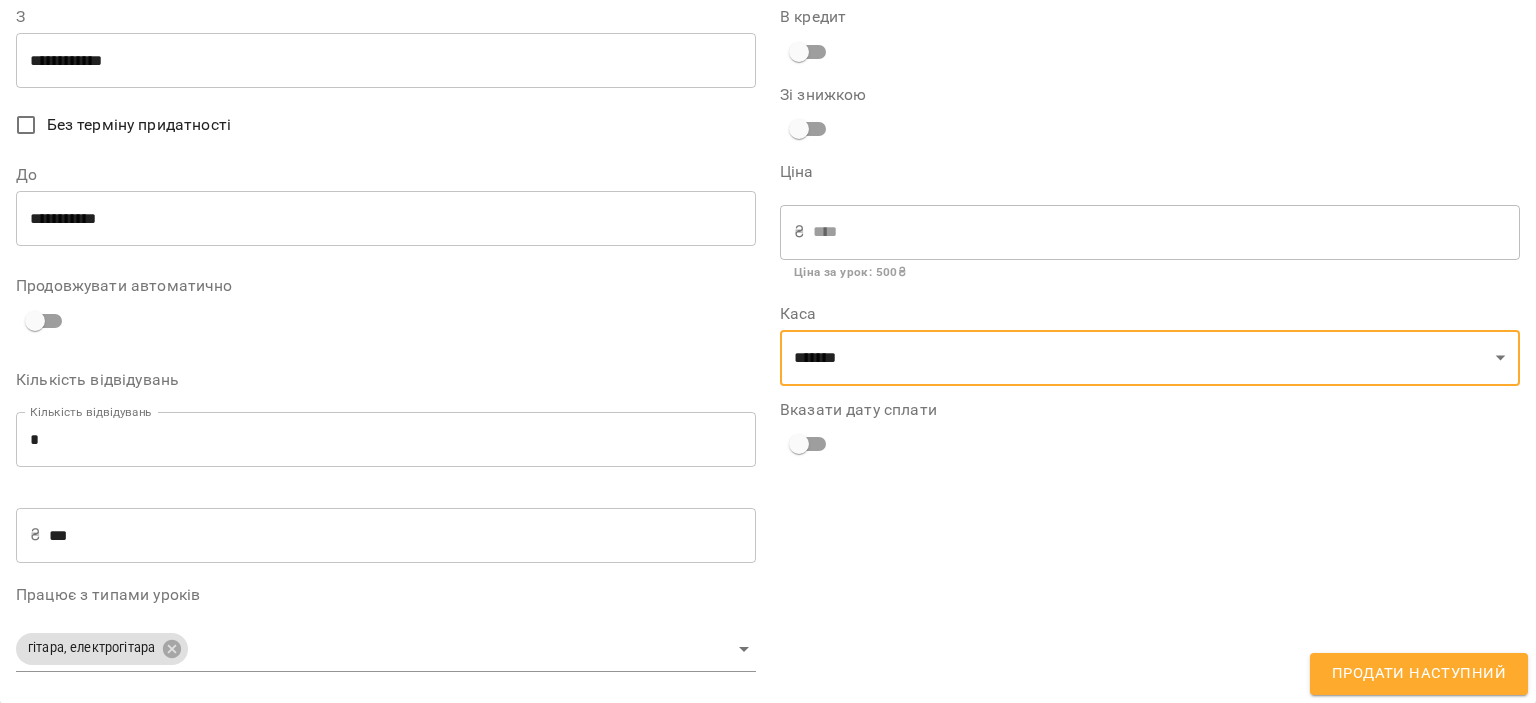 click on "Продати наступний" at bounding box center (1419, 674) 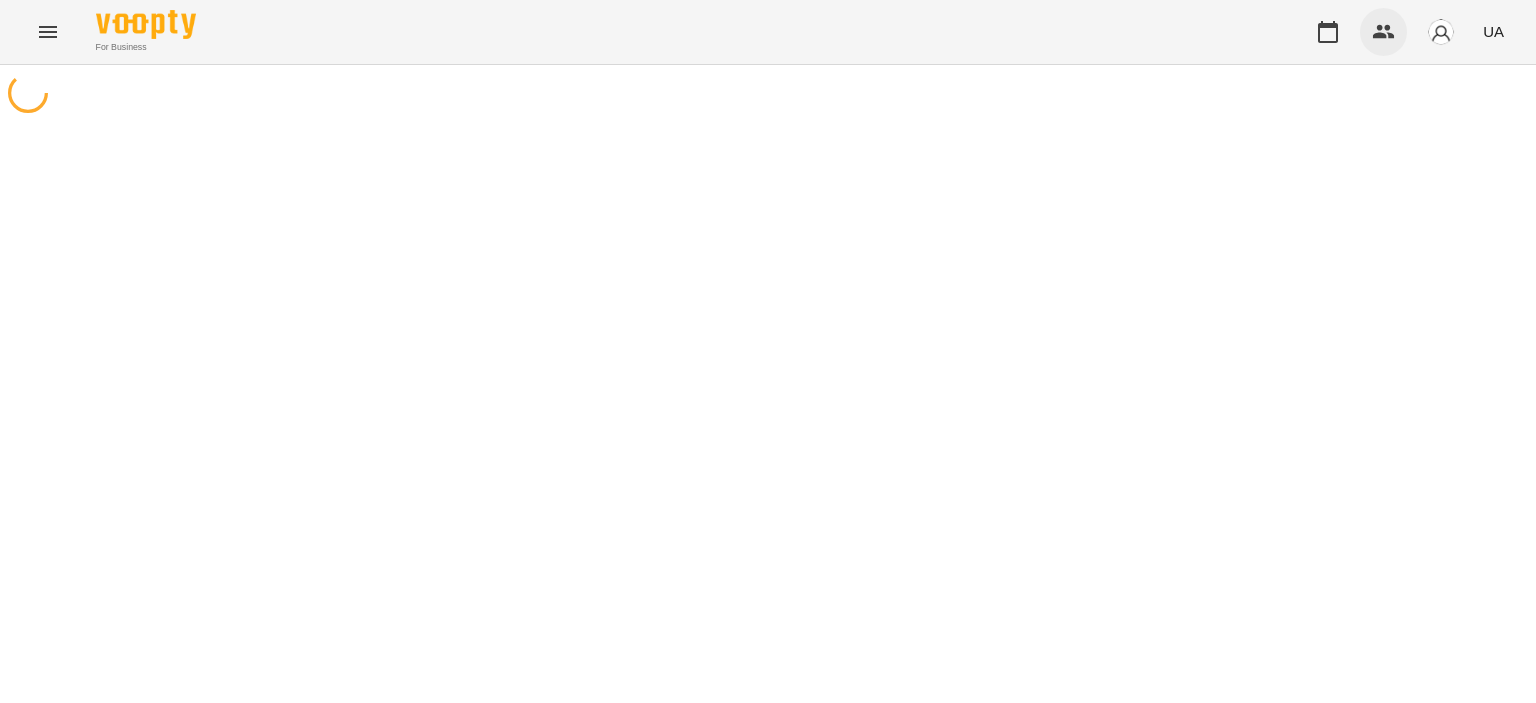 scroll, scrollTop: 0, scrollLeft: 0, axis: both 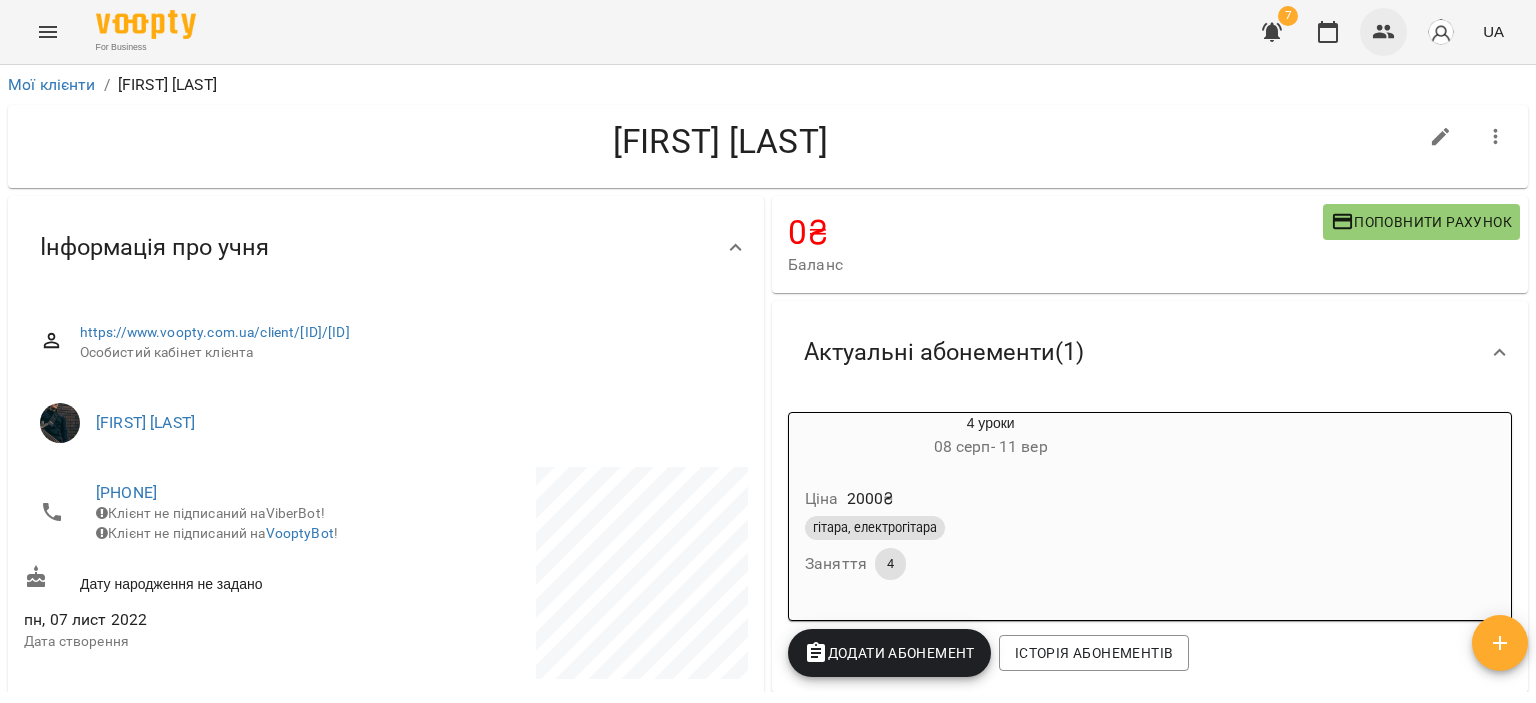 click 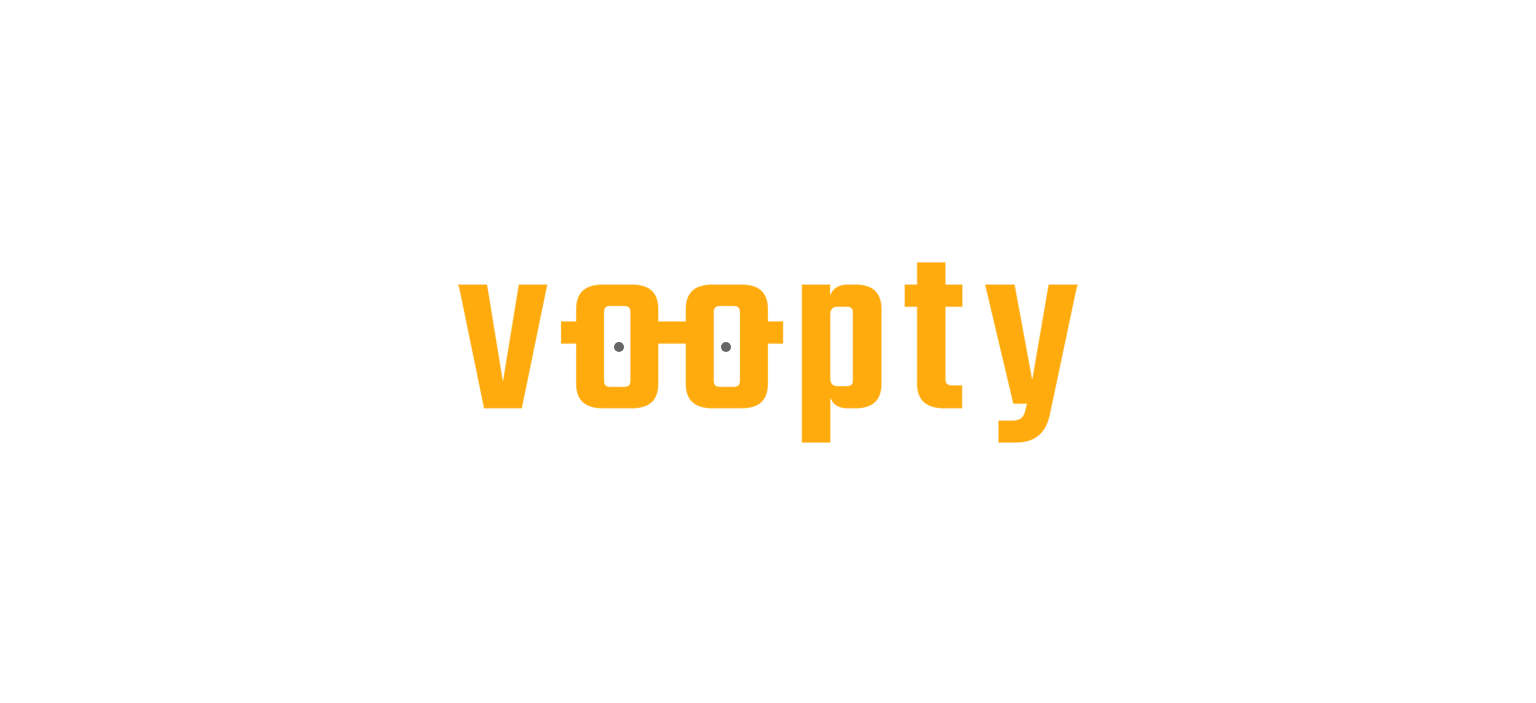 scroll, scrollTop: 0, scrollLeft: 0, axis: both 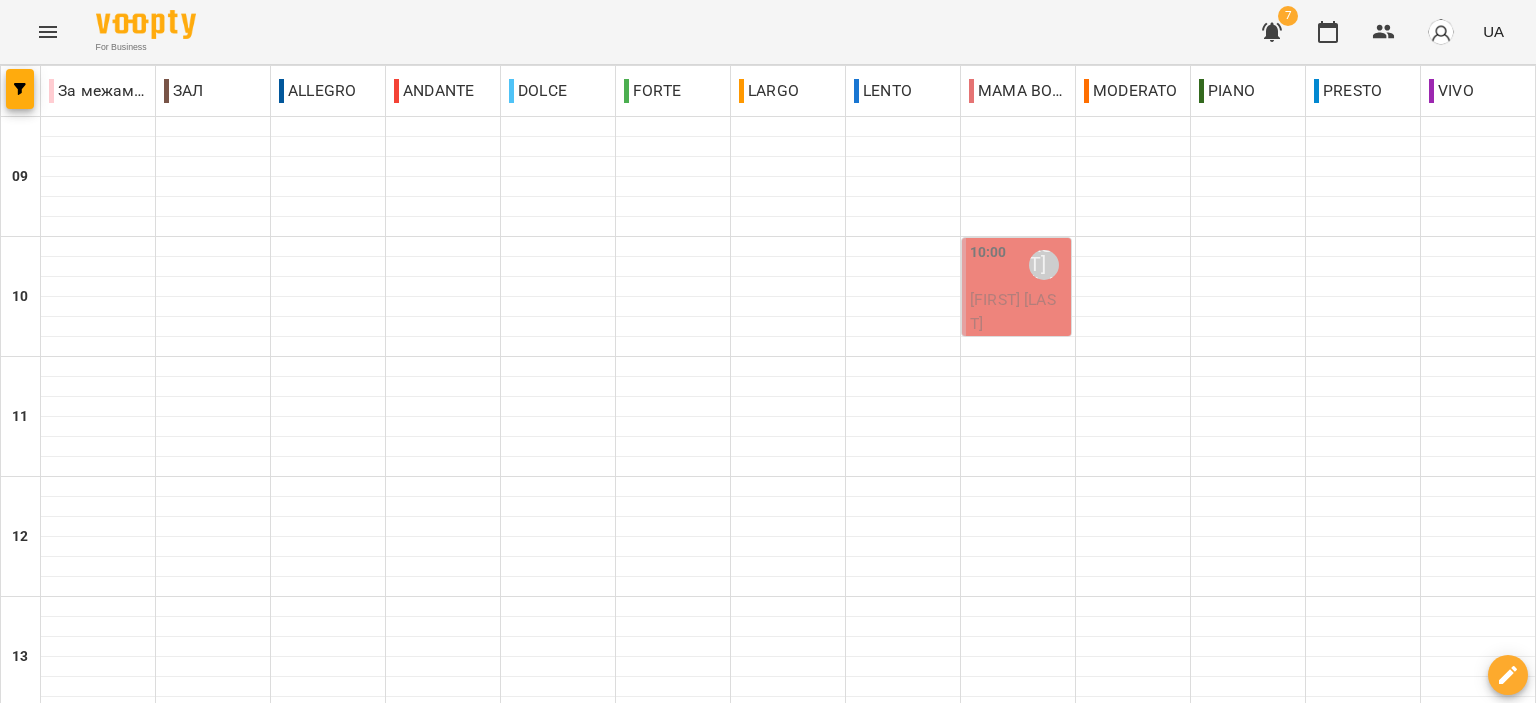 click on "[LAST] [FIRST]" at bounding box center [1013, 311] 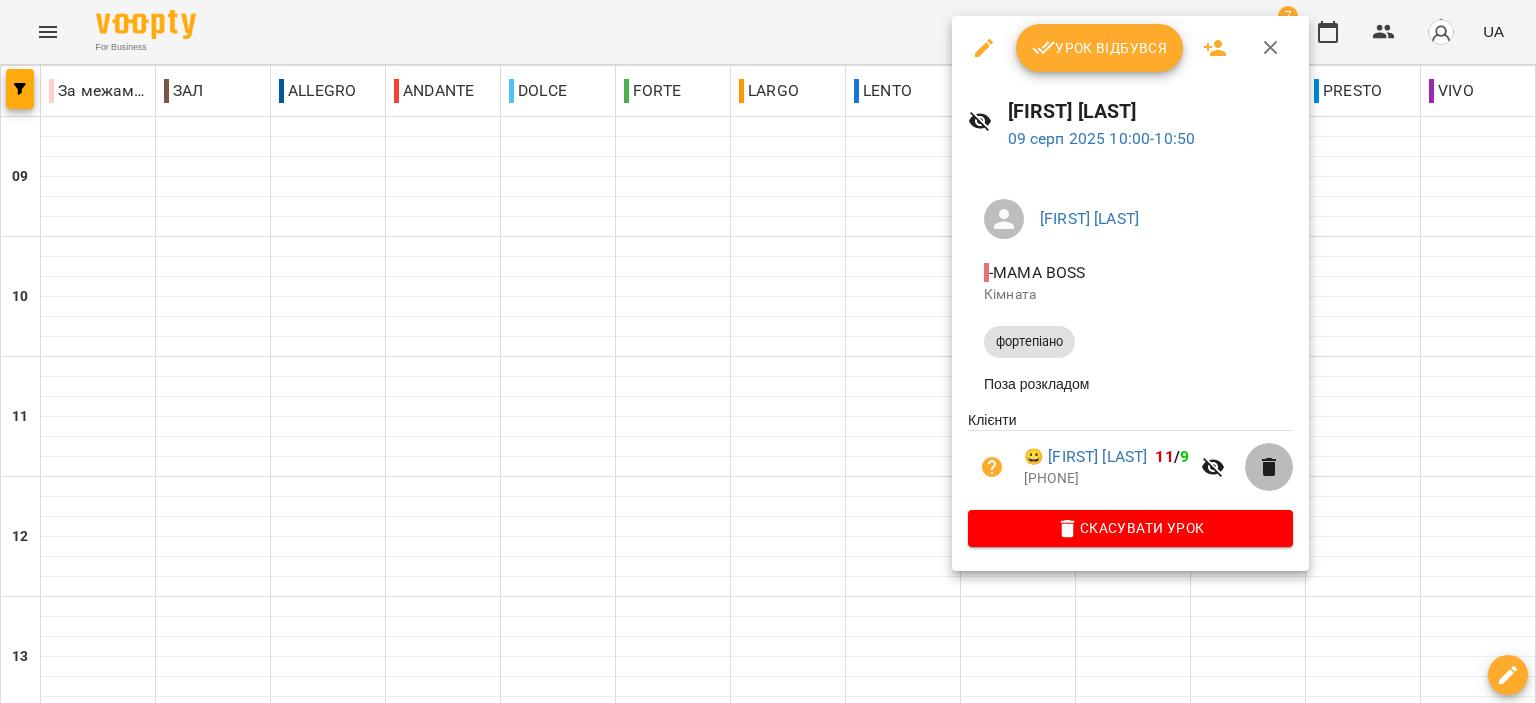 click 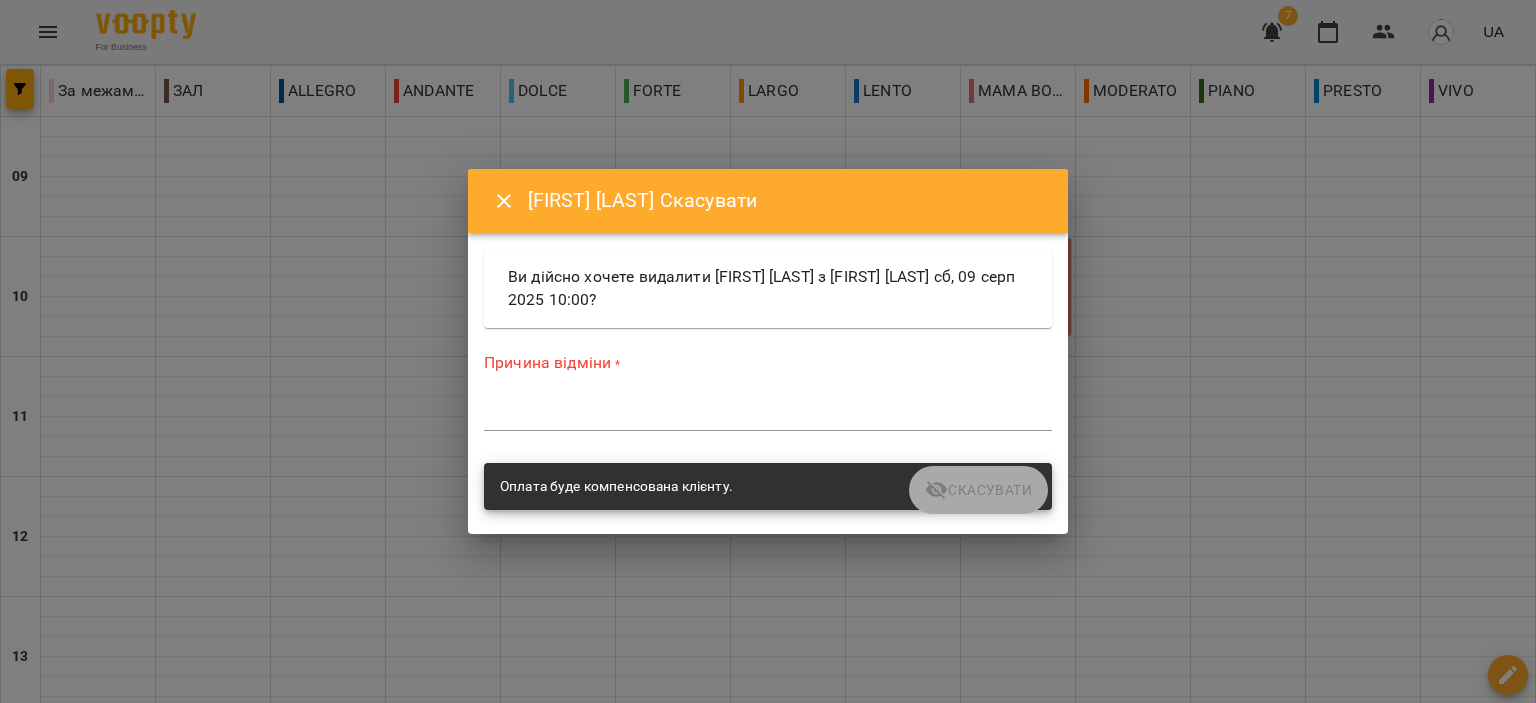 click on "*" at bounding box center (768, 415) 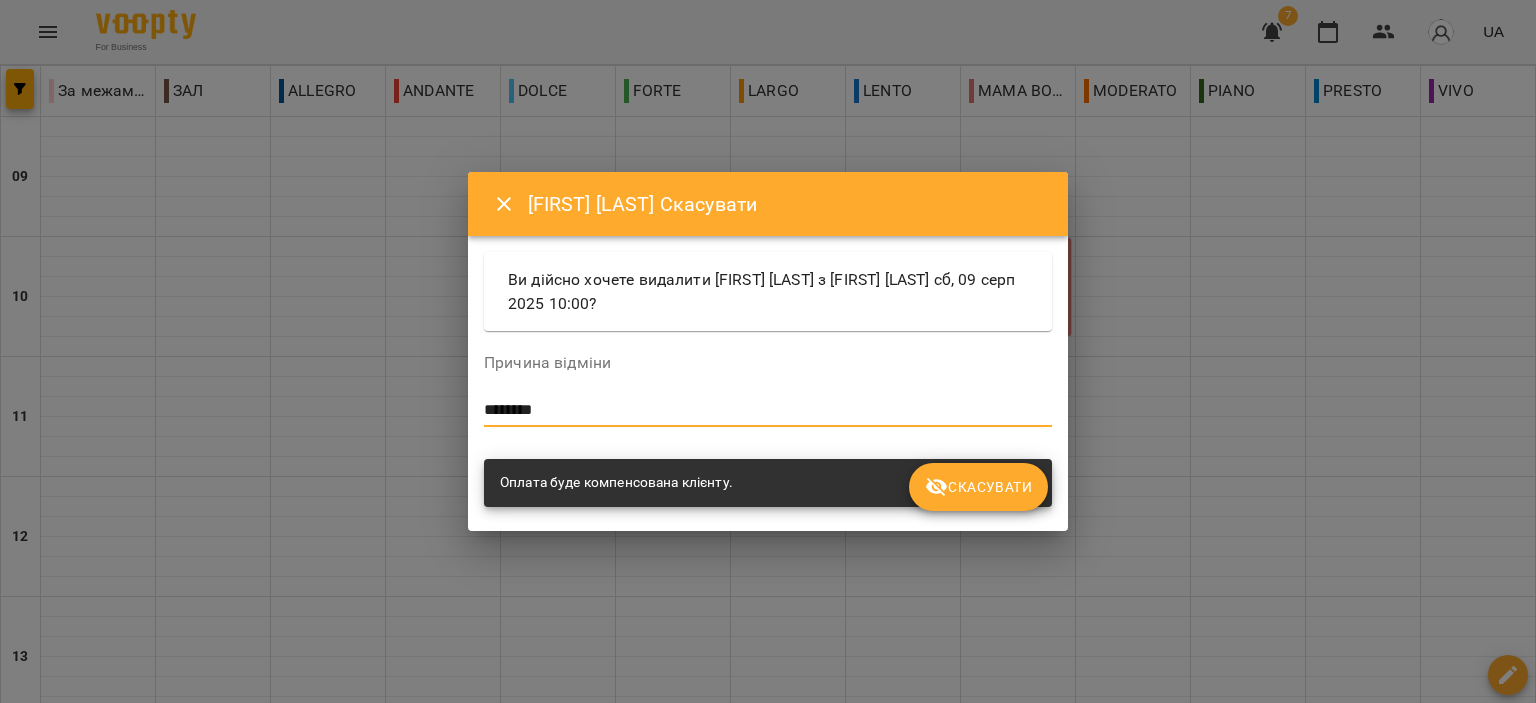 type on "********" 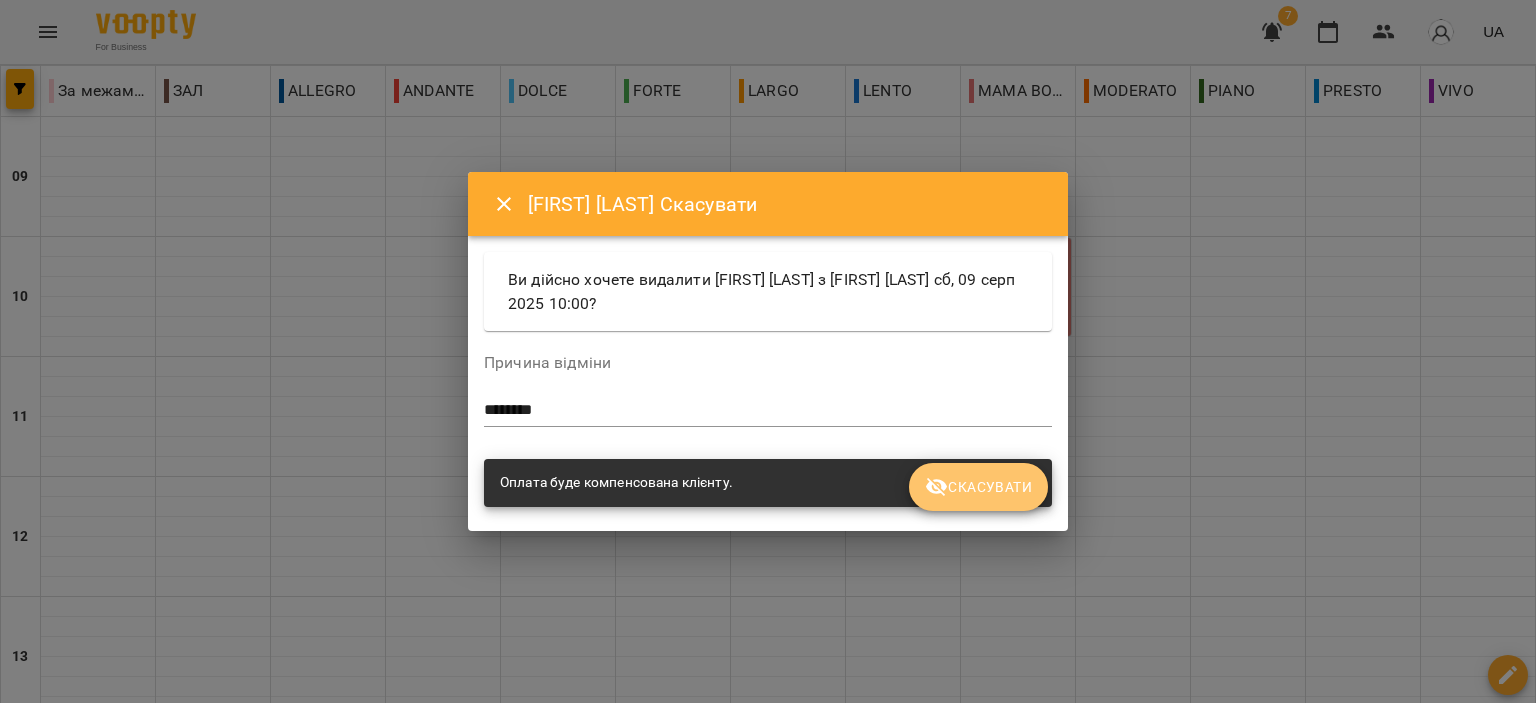 click on "Скасувати" at bounding box center [978, 487] 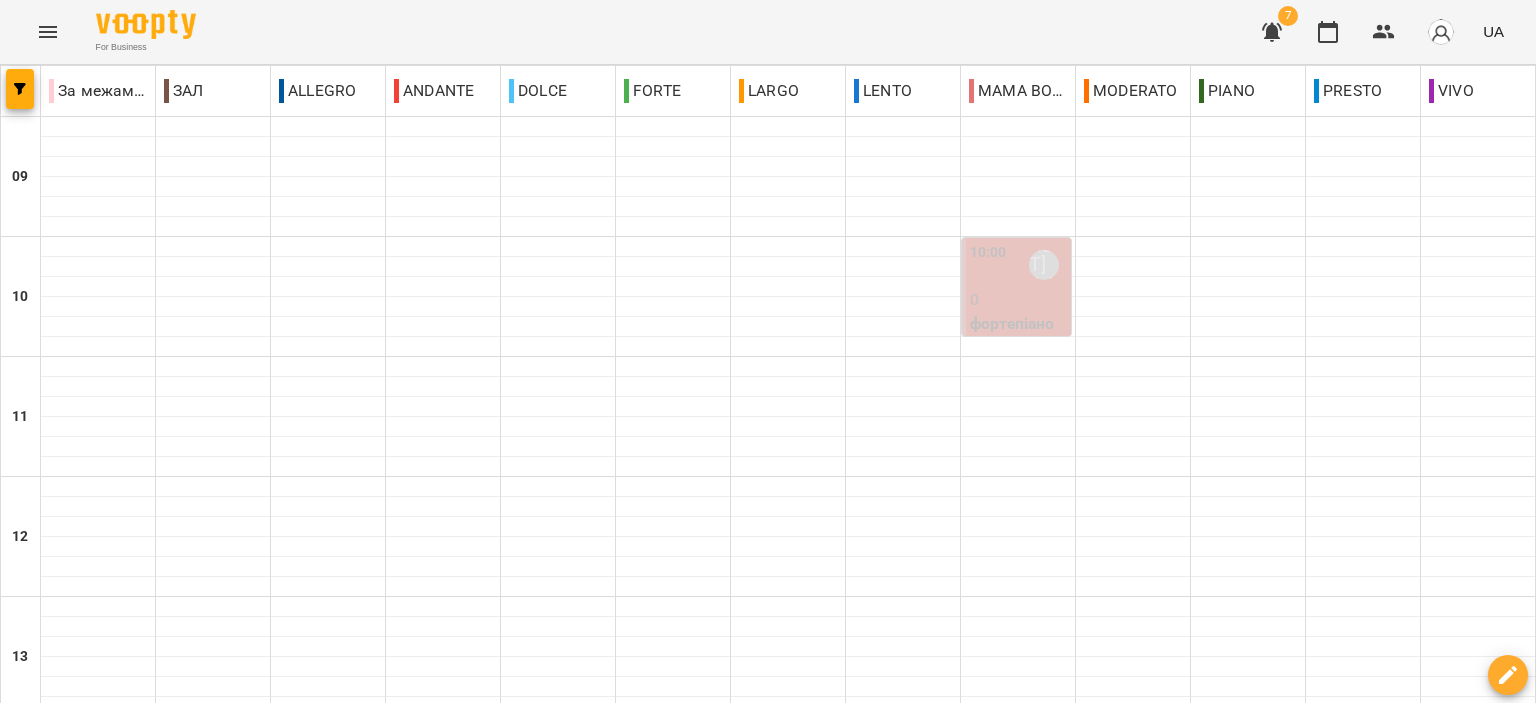 click on "0" at bounding box center (1018, 300) 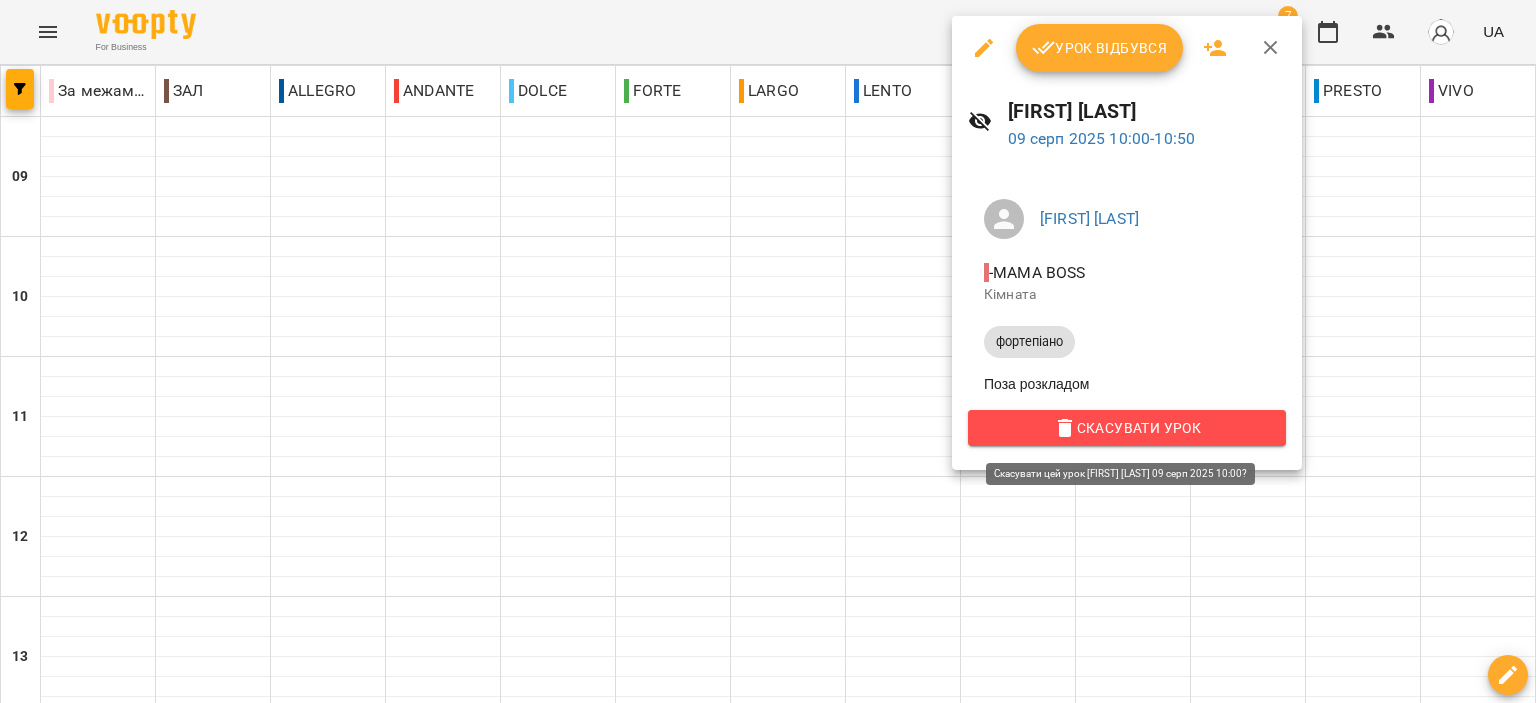 click on "Скасувати Урок" at bounding box center (1127, 428) 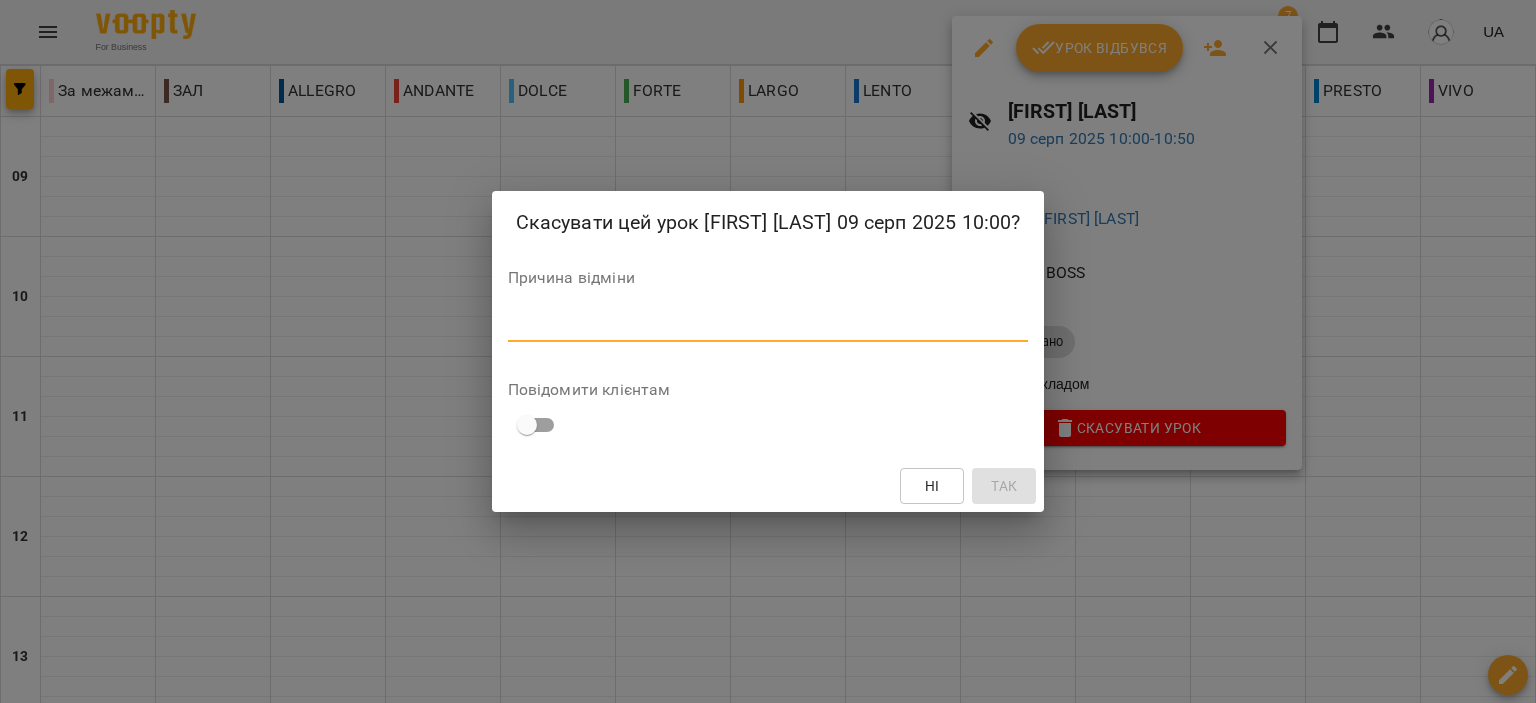 click at bounding box center [768, 325] 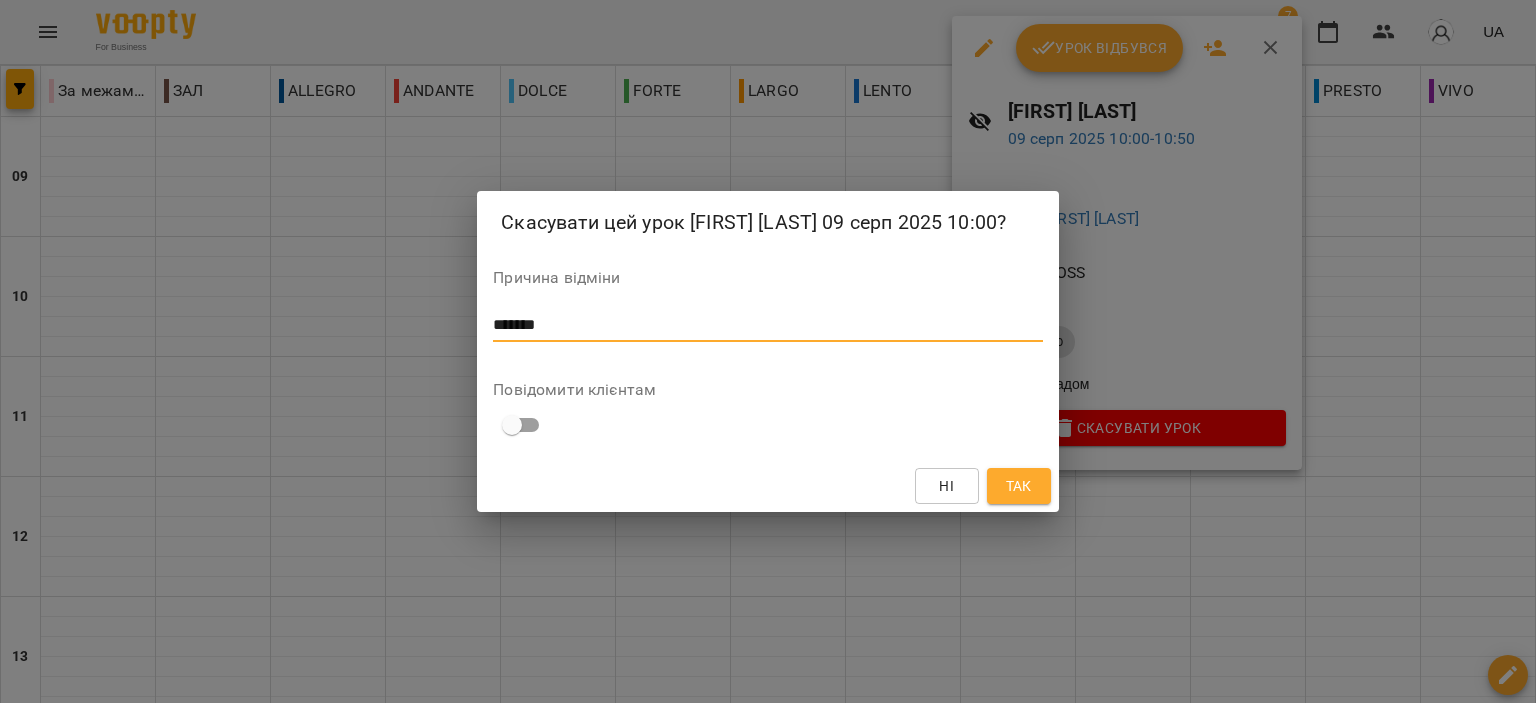 type on "*******" 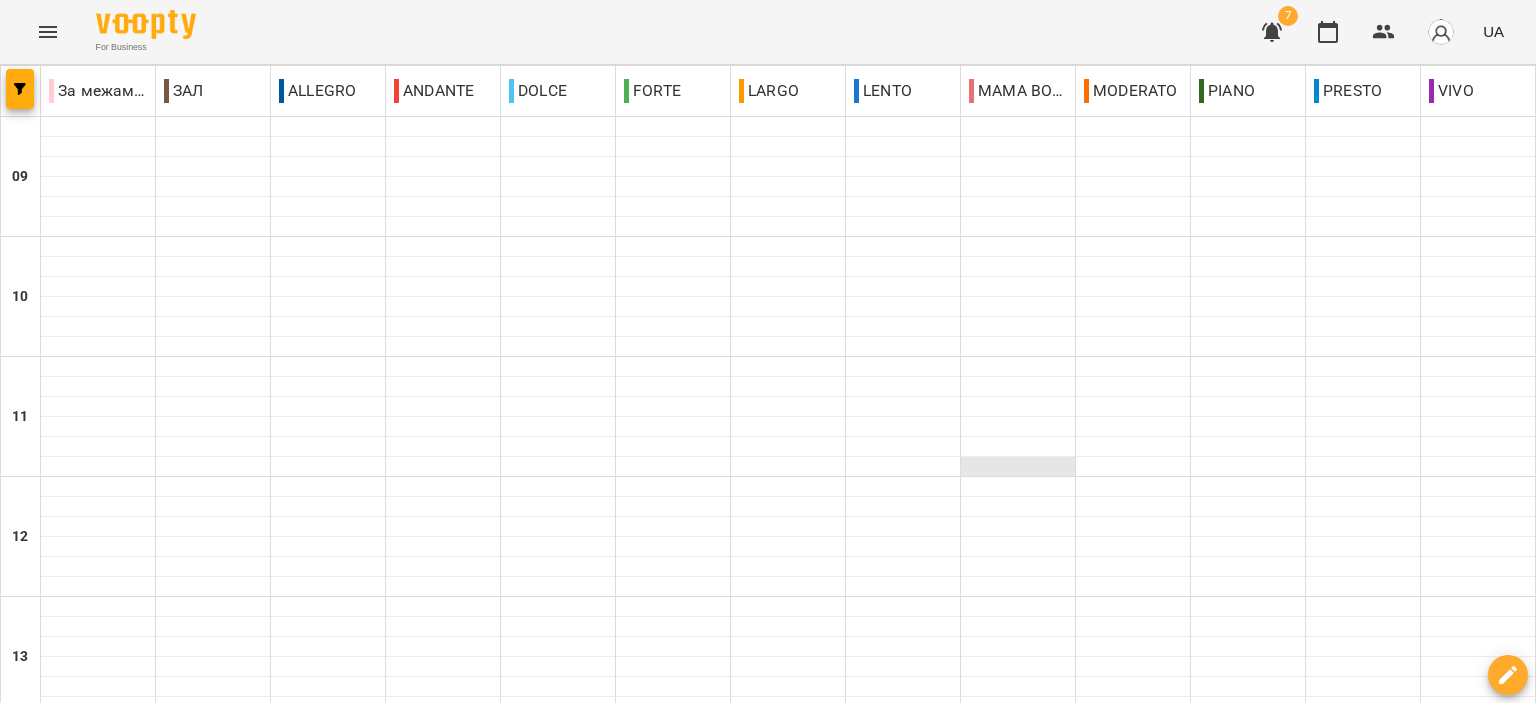 scroll, scrollTop: 0, scrollLeft: 0, axis: both 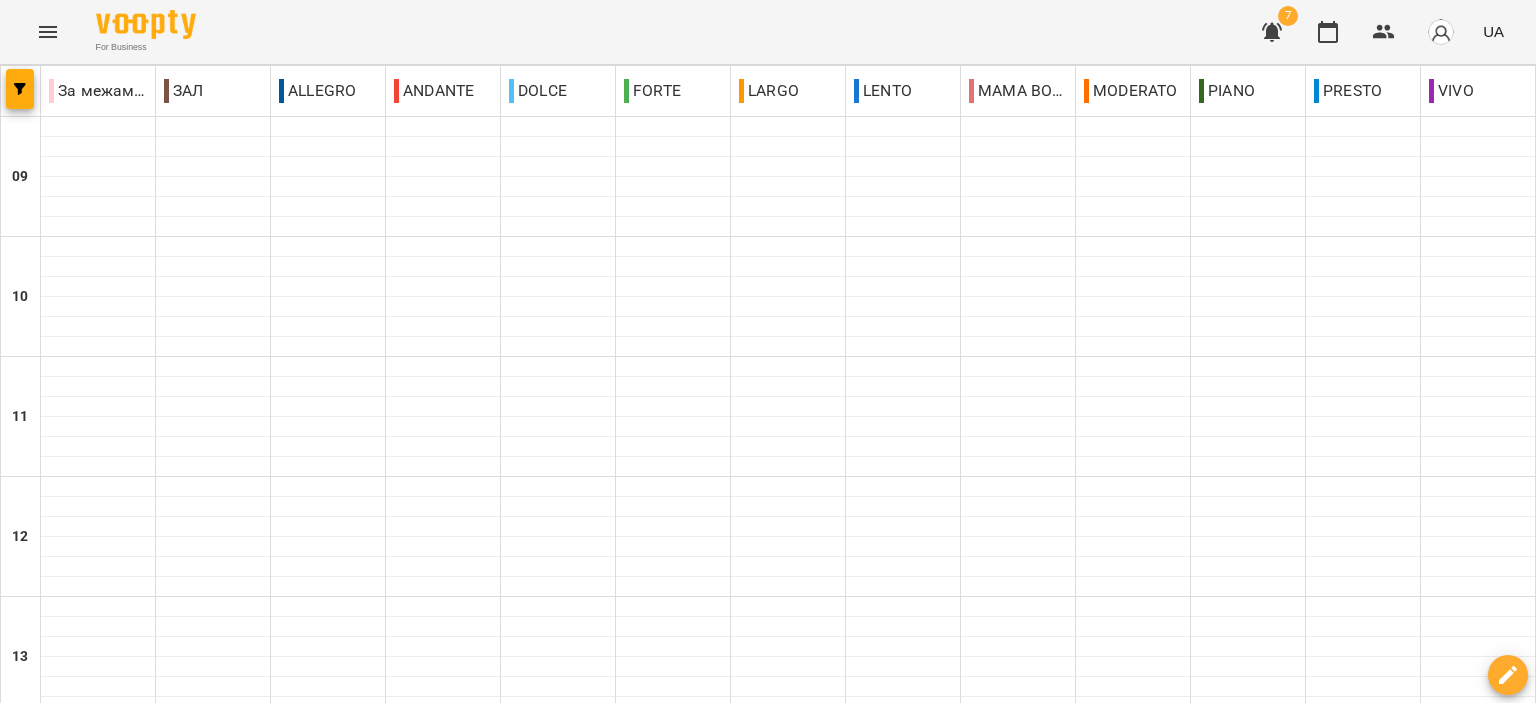 click on "08 серп" at bounding box center [890, 1602] 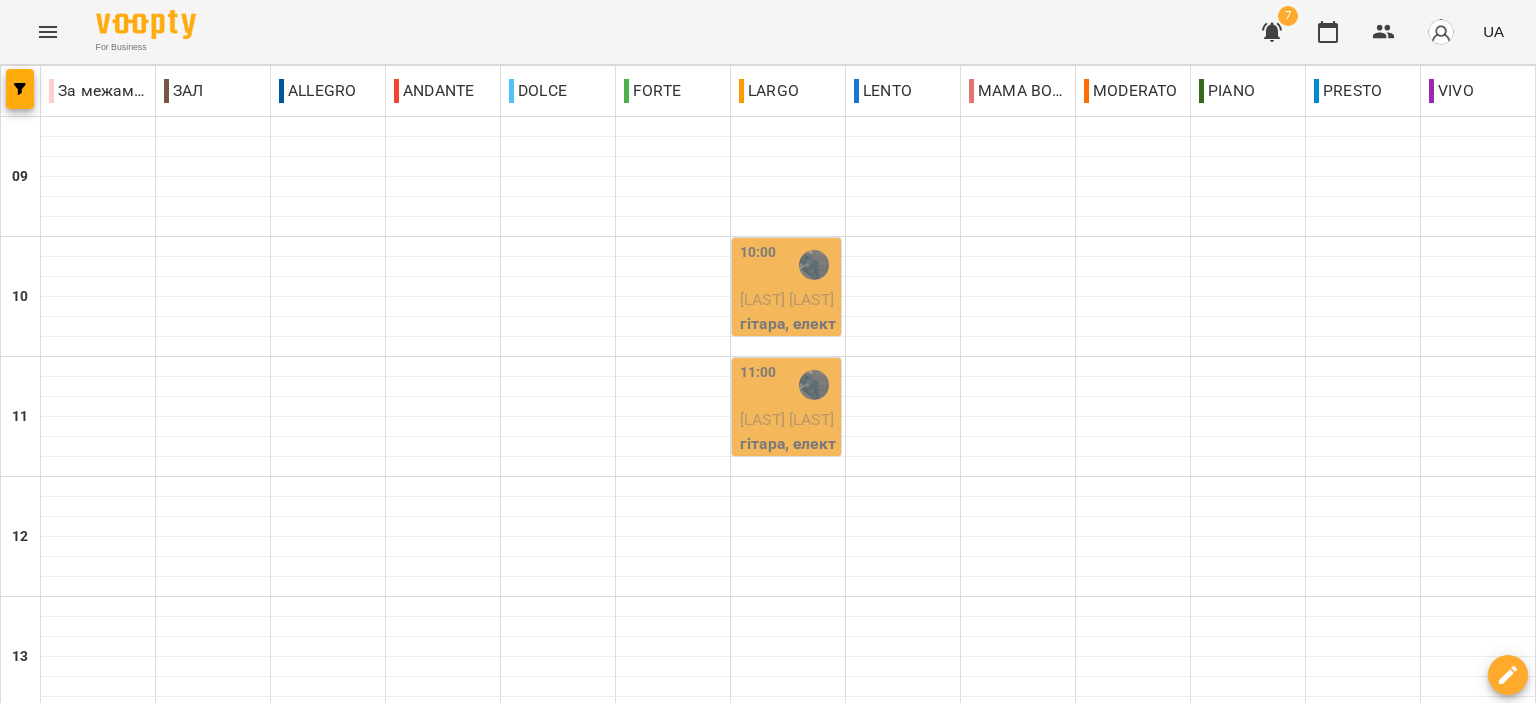 scroll, scrollTop: 400, scrollLeft: 0, axis: vertical 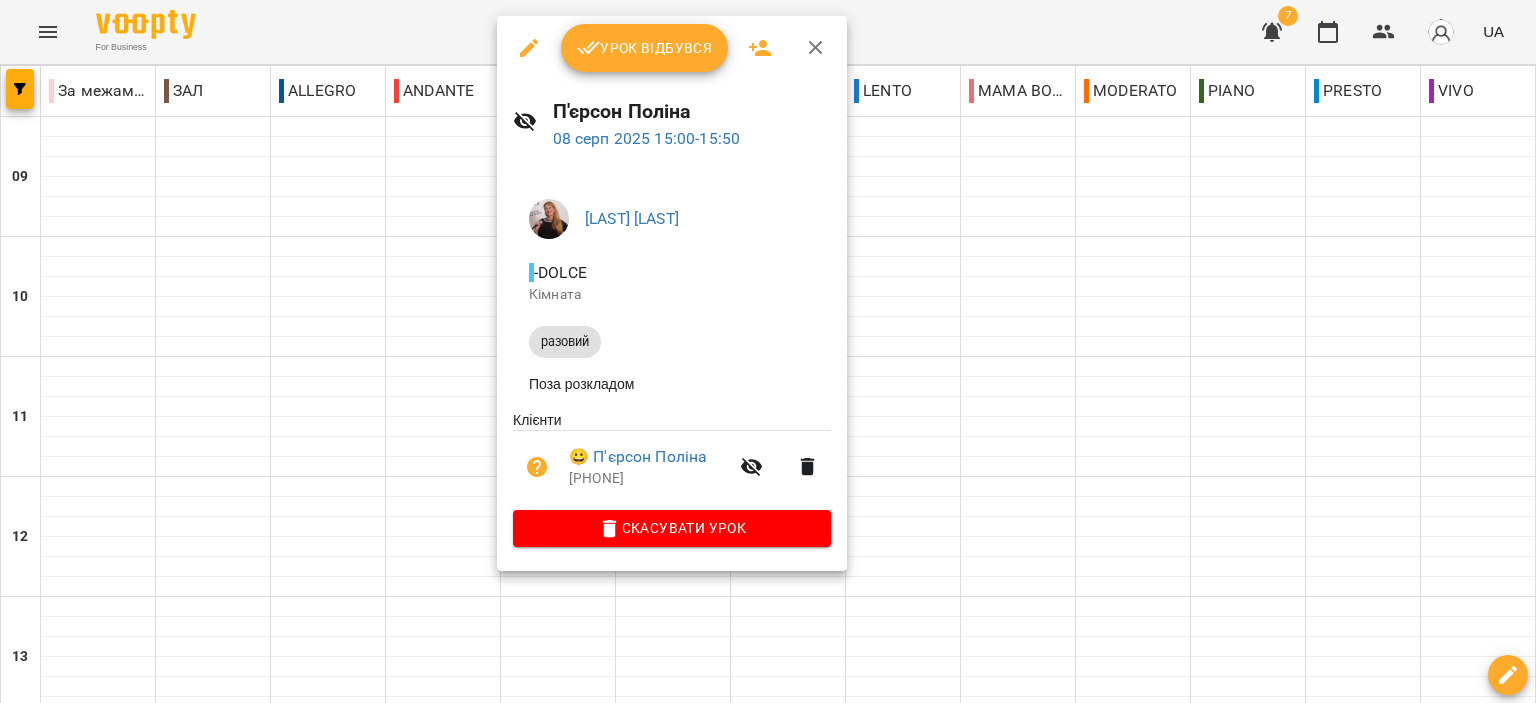 click 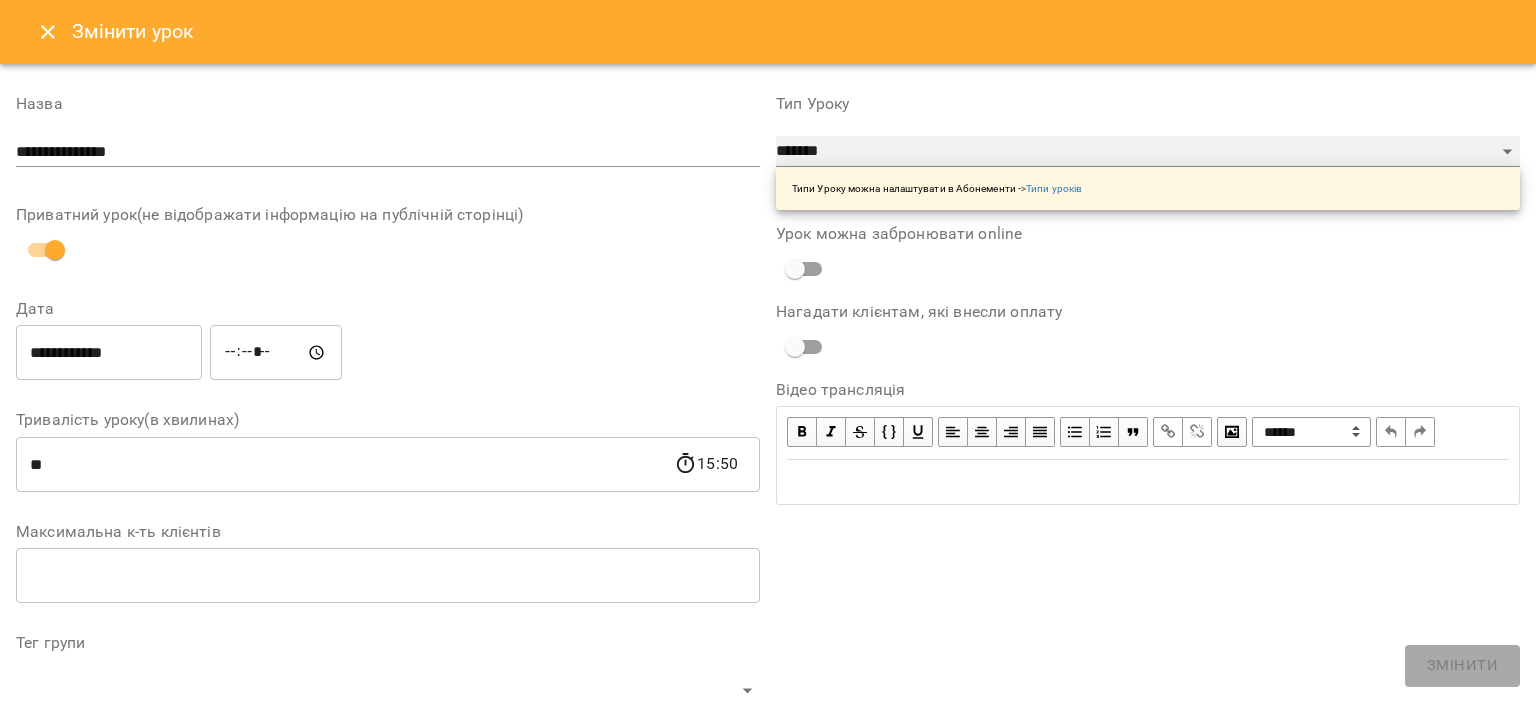 click on "**********" at bounding box center (1148, 152) 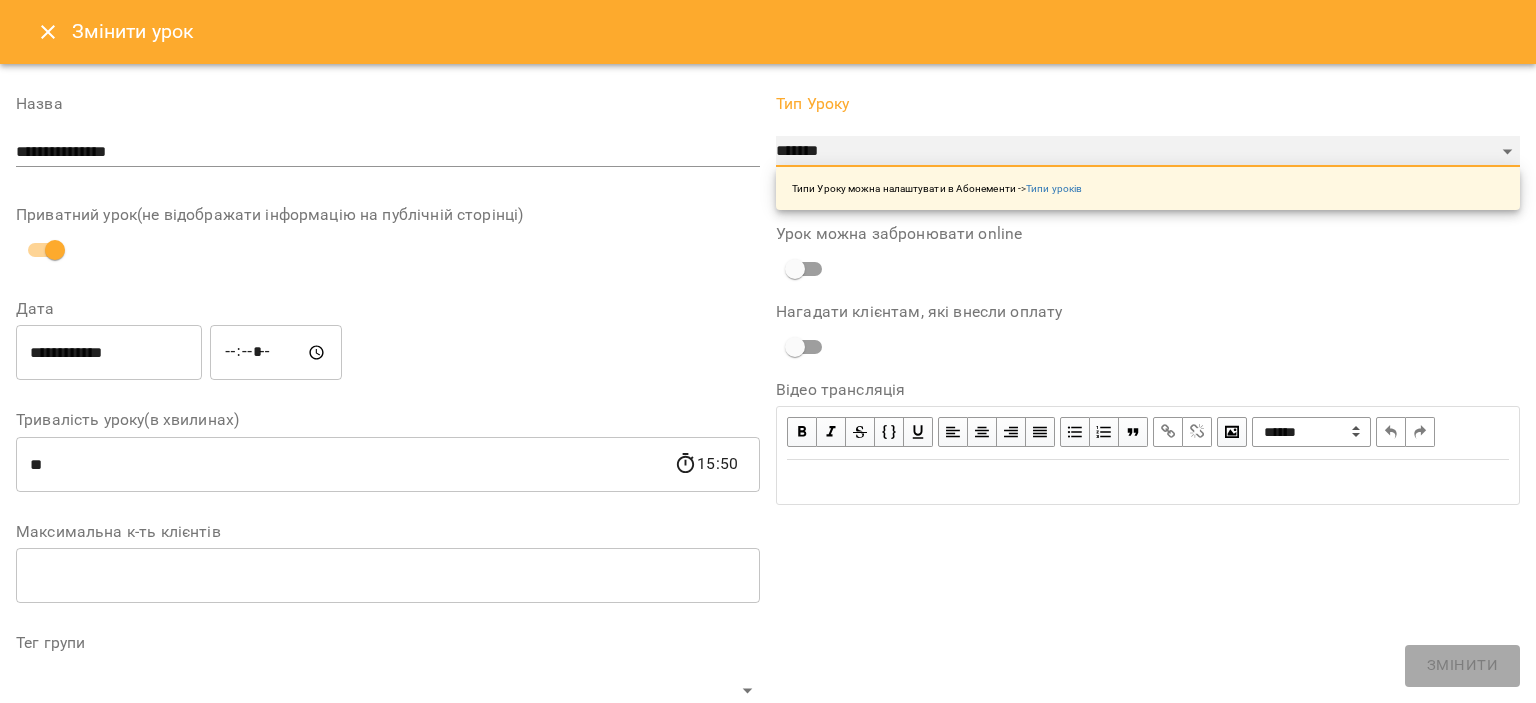 select on "*******" 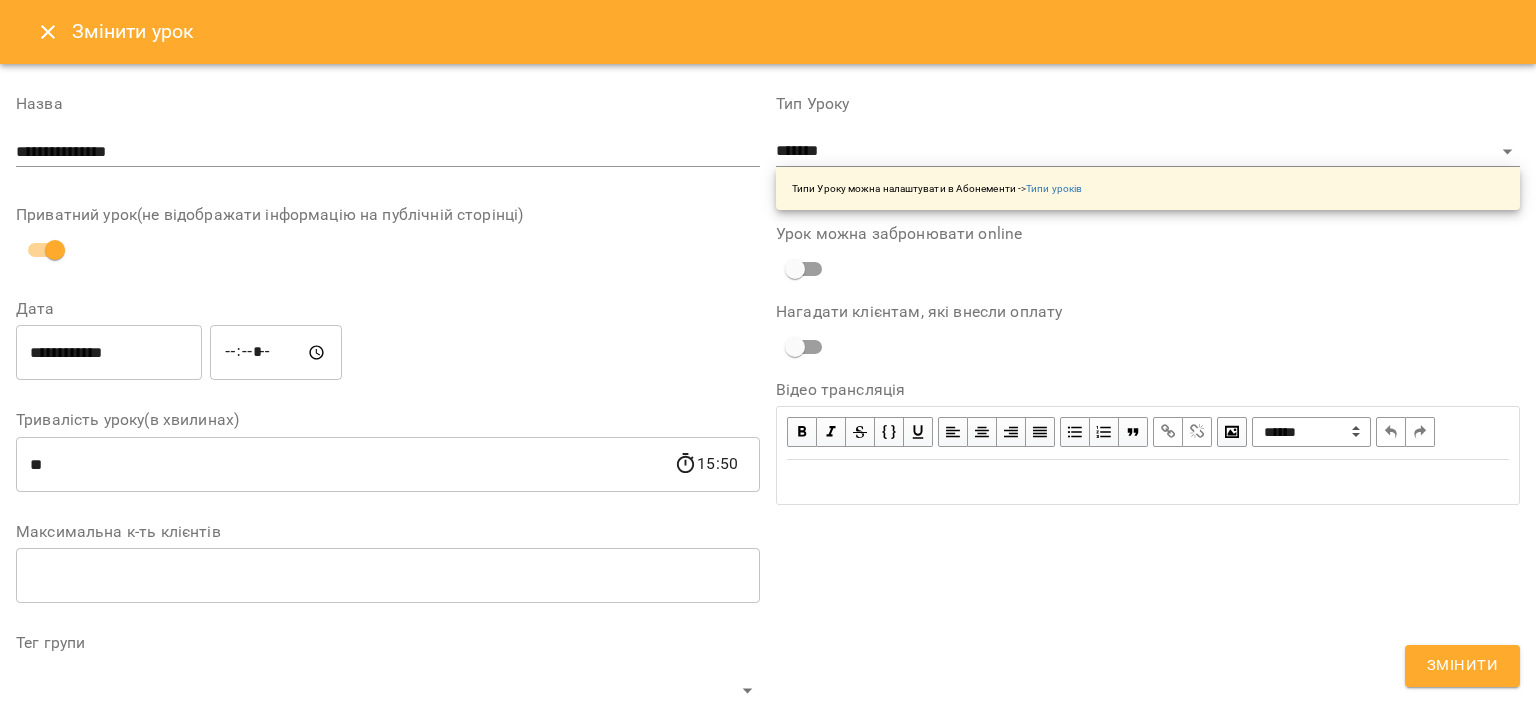 click on "**********" at bounding box center [1148, 666] 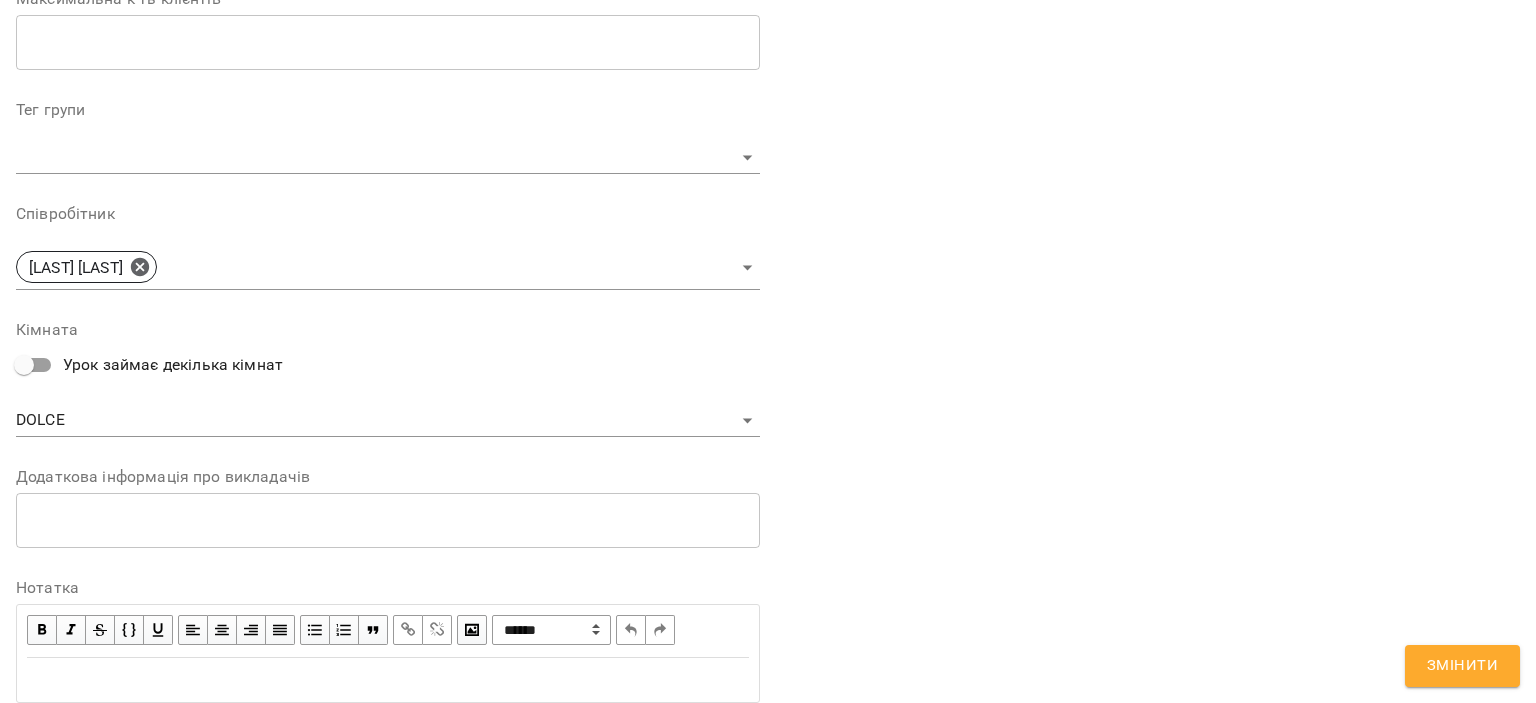 scroll, scrollTop: 600, scrollLeft: 0, axis: vertical 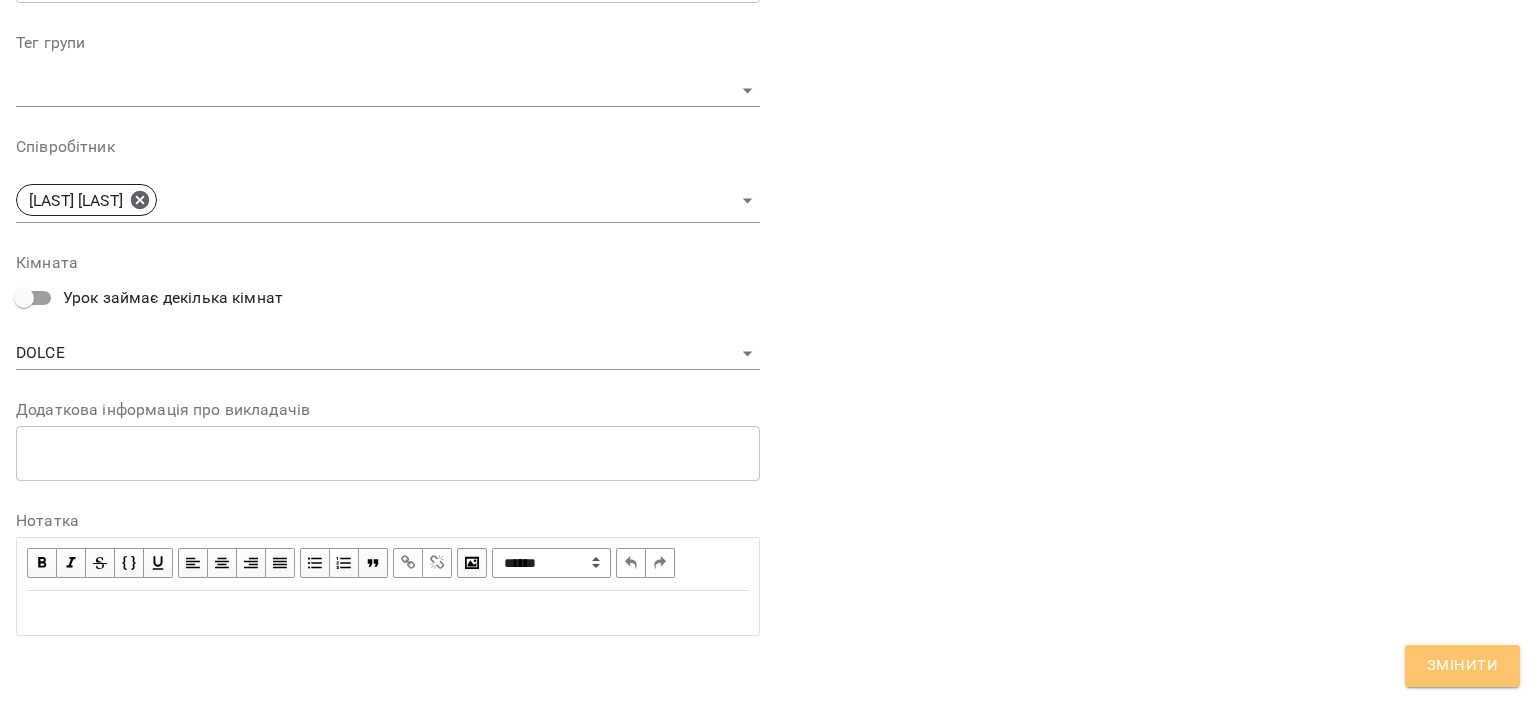 click on "Змінити" at bounding box center [1462, 666] 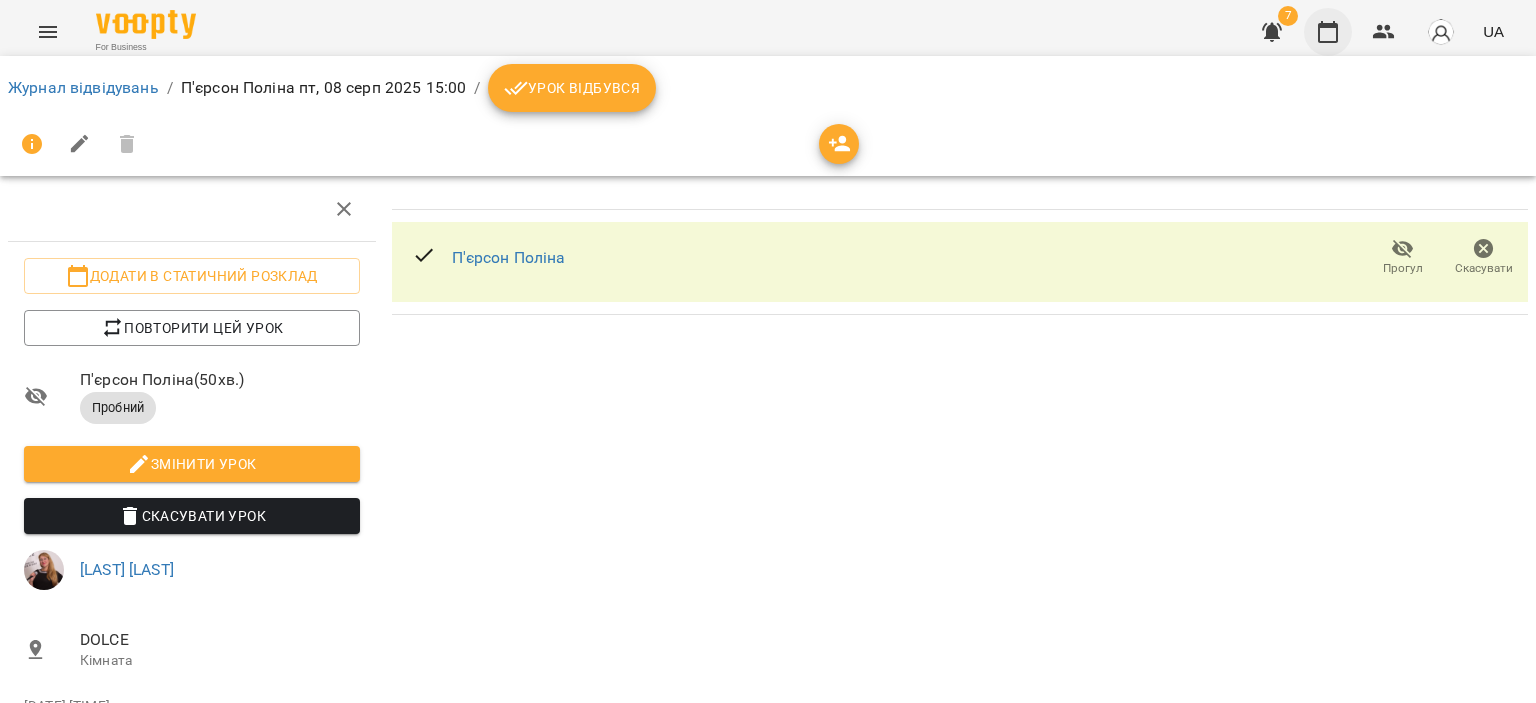 click 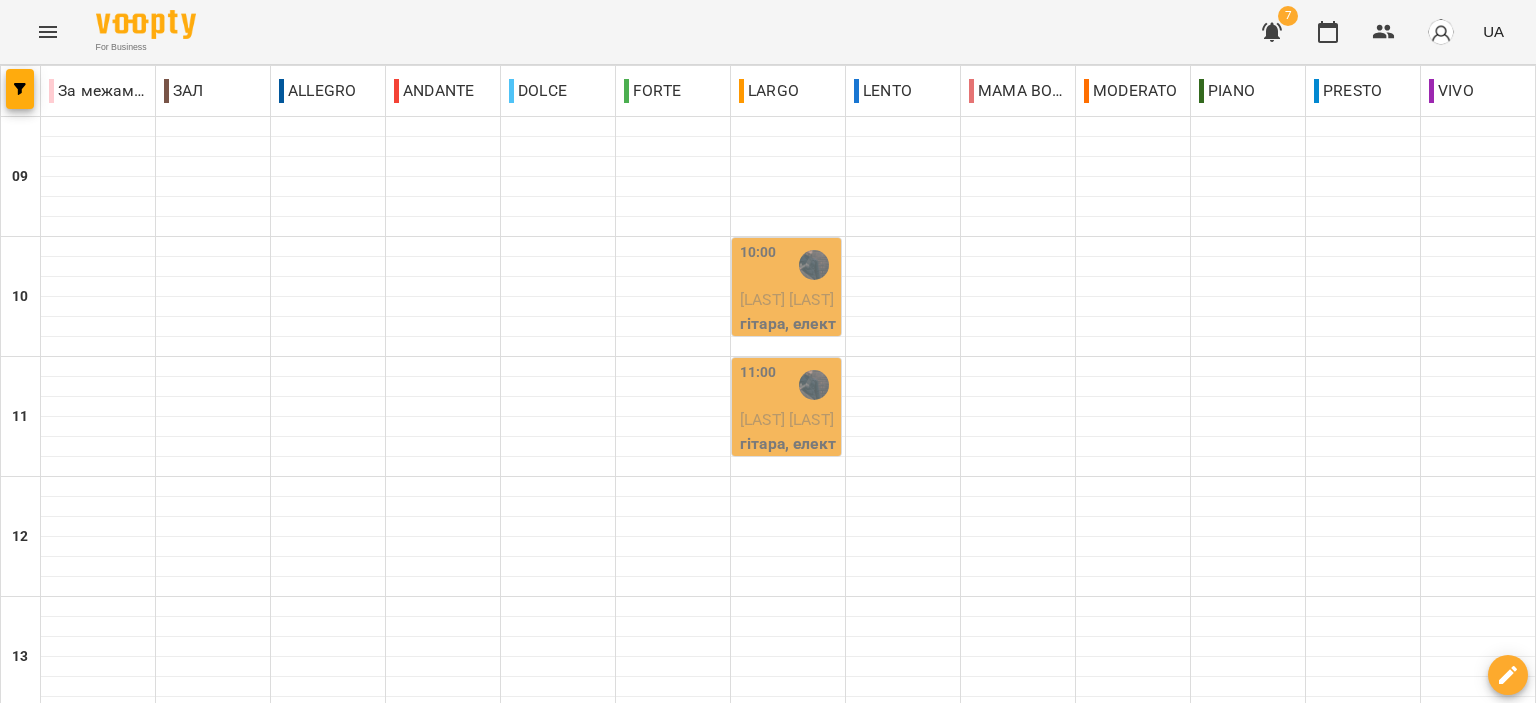 scroll, scrollTop: 600, scrollLeft: 0, axis: vertical 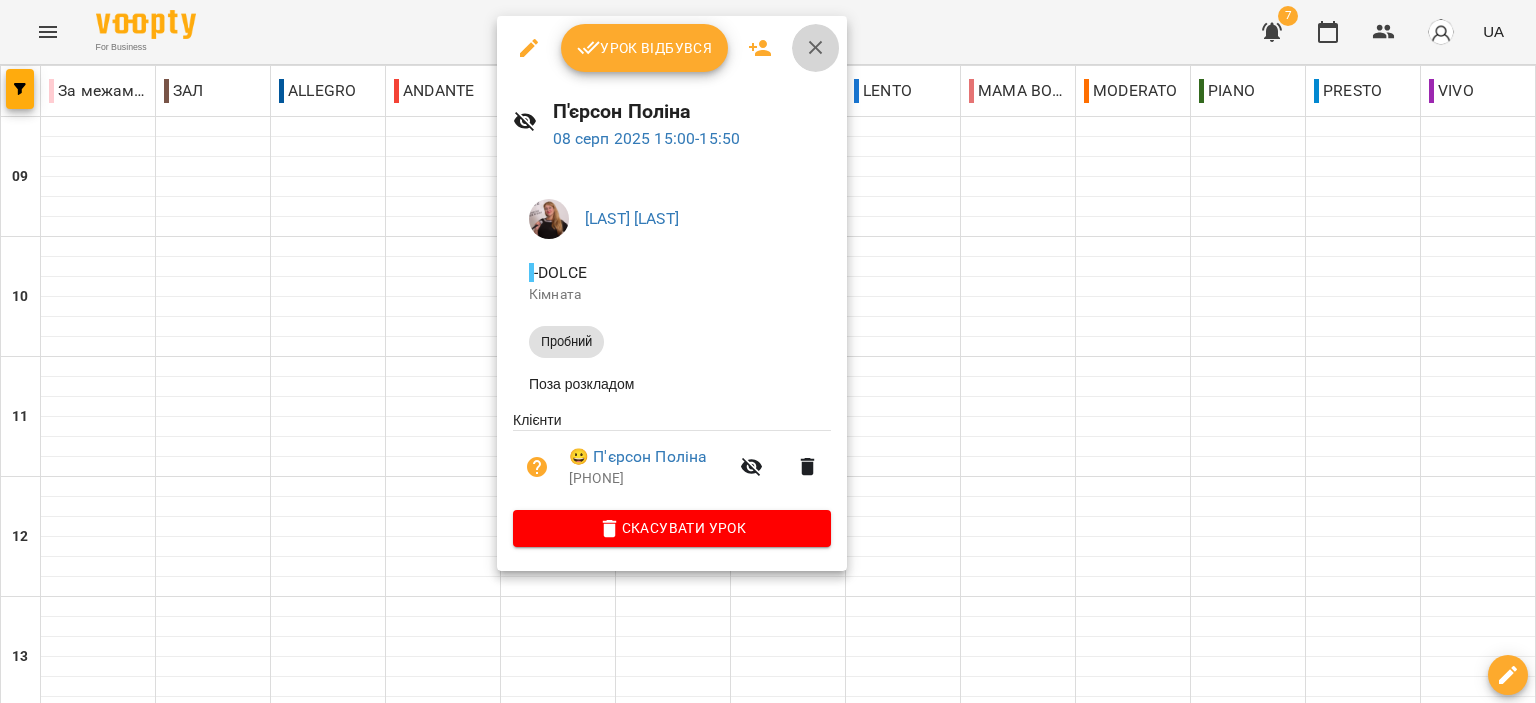 click 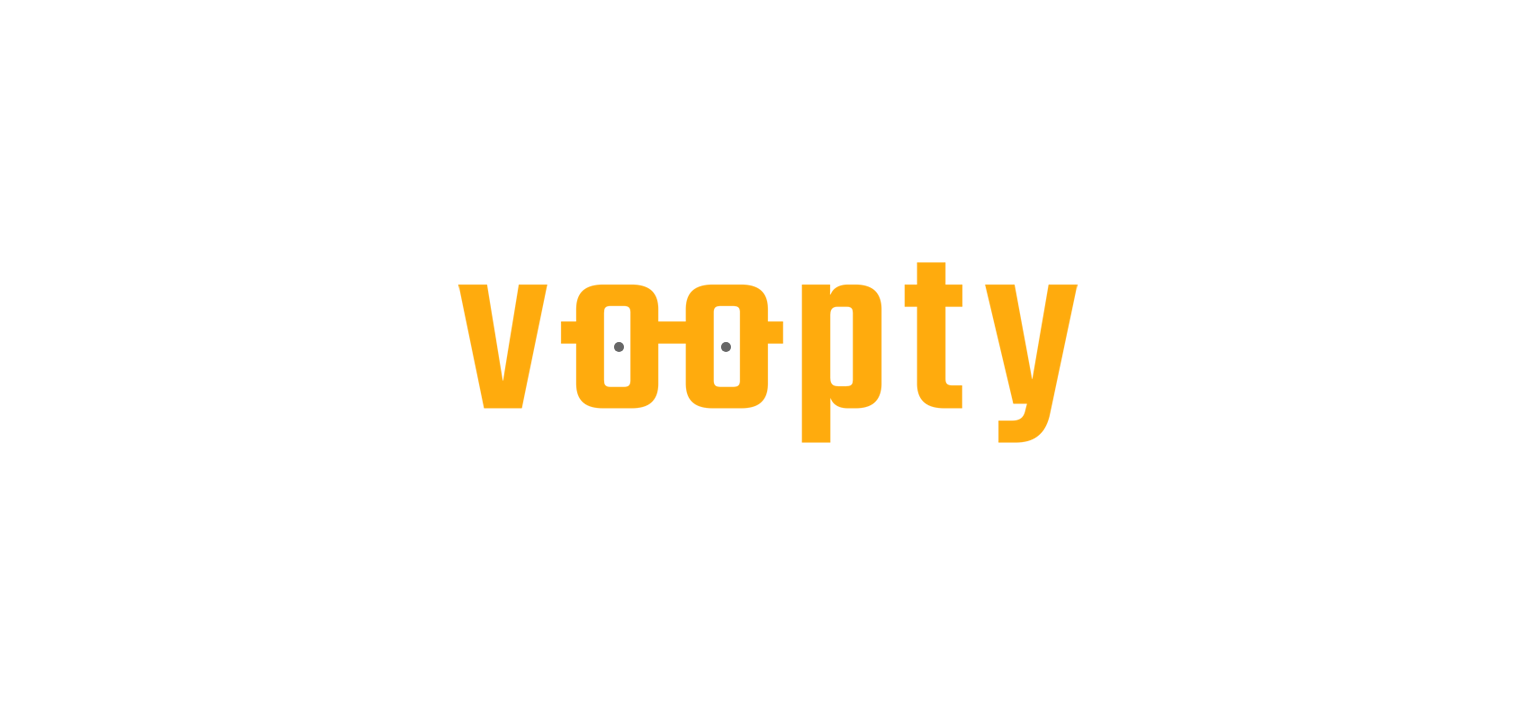 scroll, scrollTop: 0, scrollLeft: 0, axis: both 